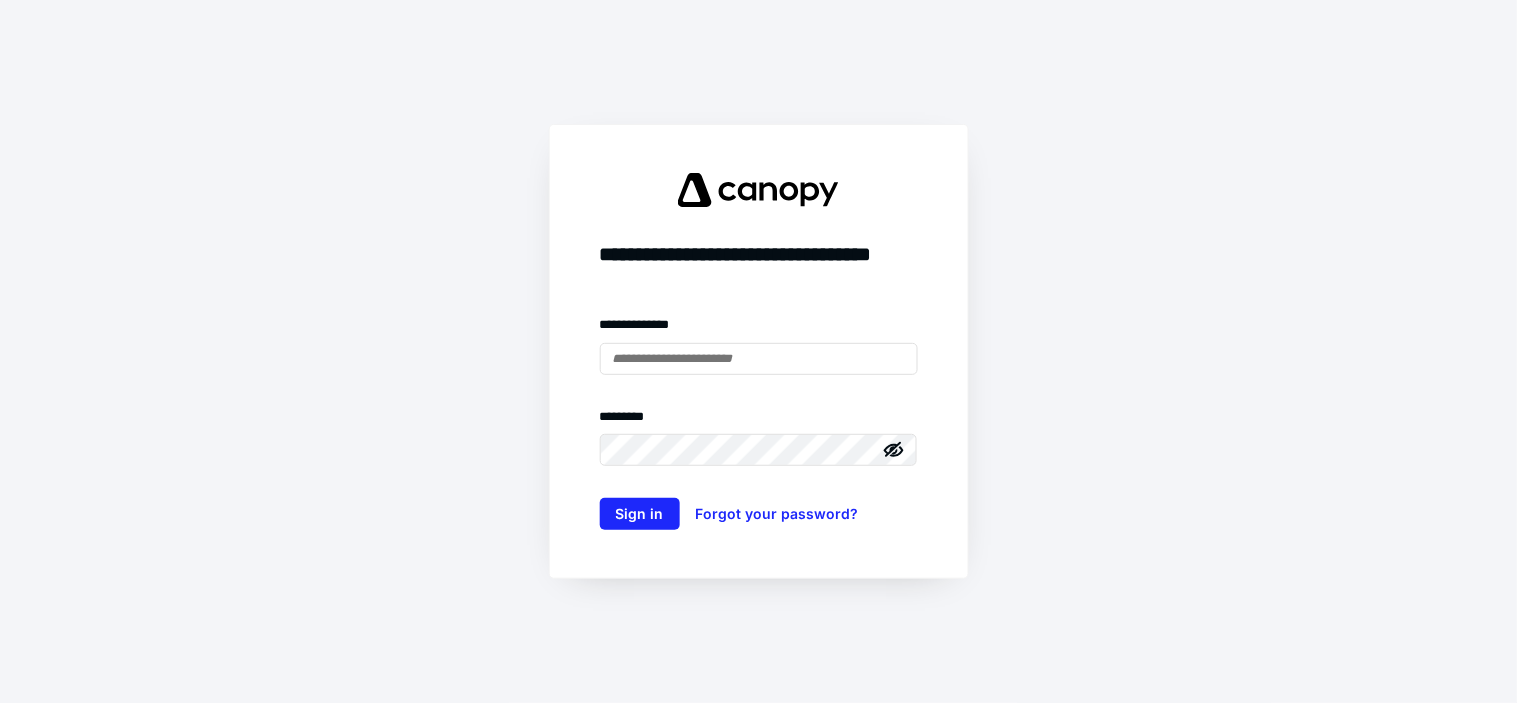 scroll, scrollTop: 0, scrollLeft: 0, axis: both 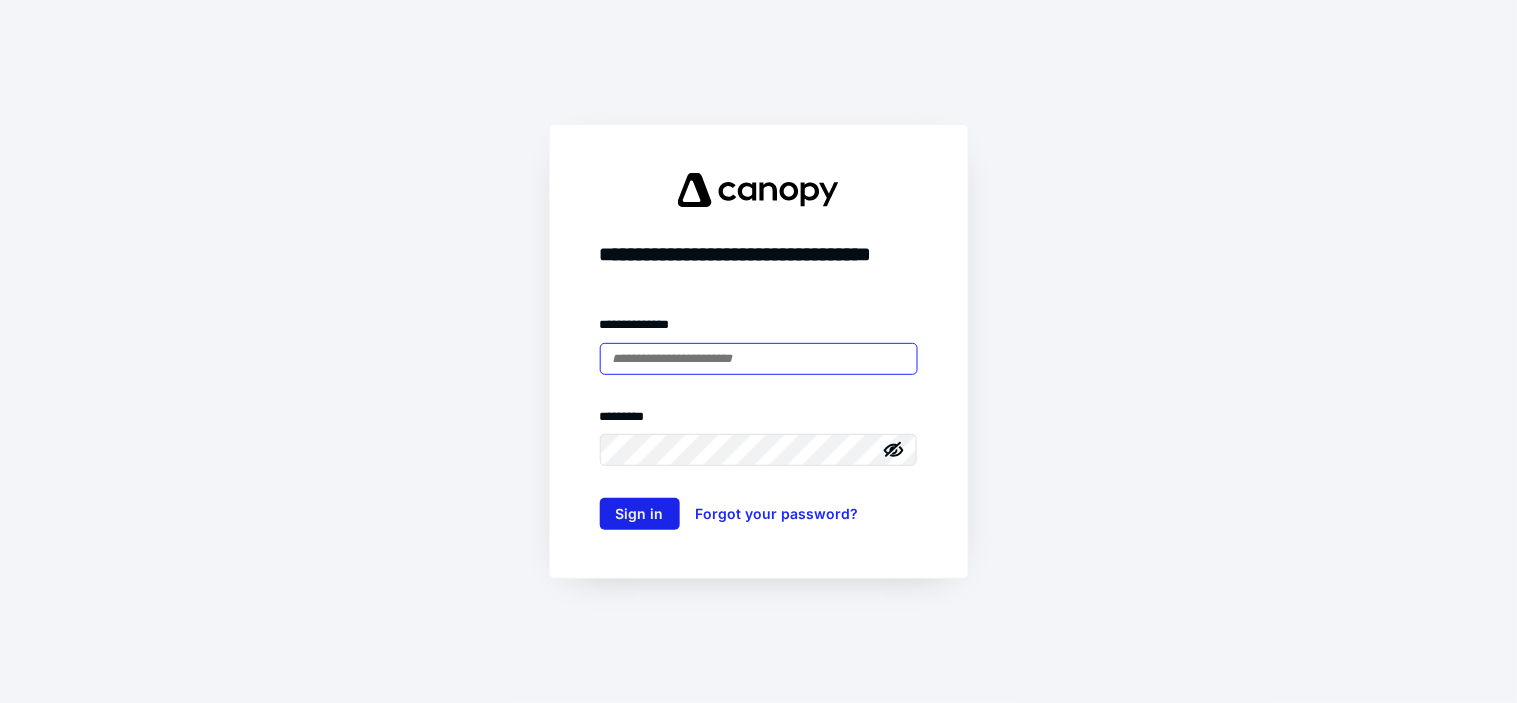 type on "**********" 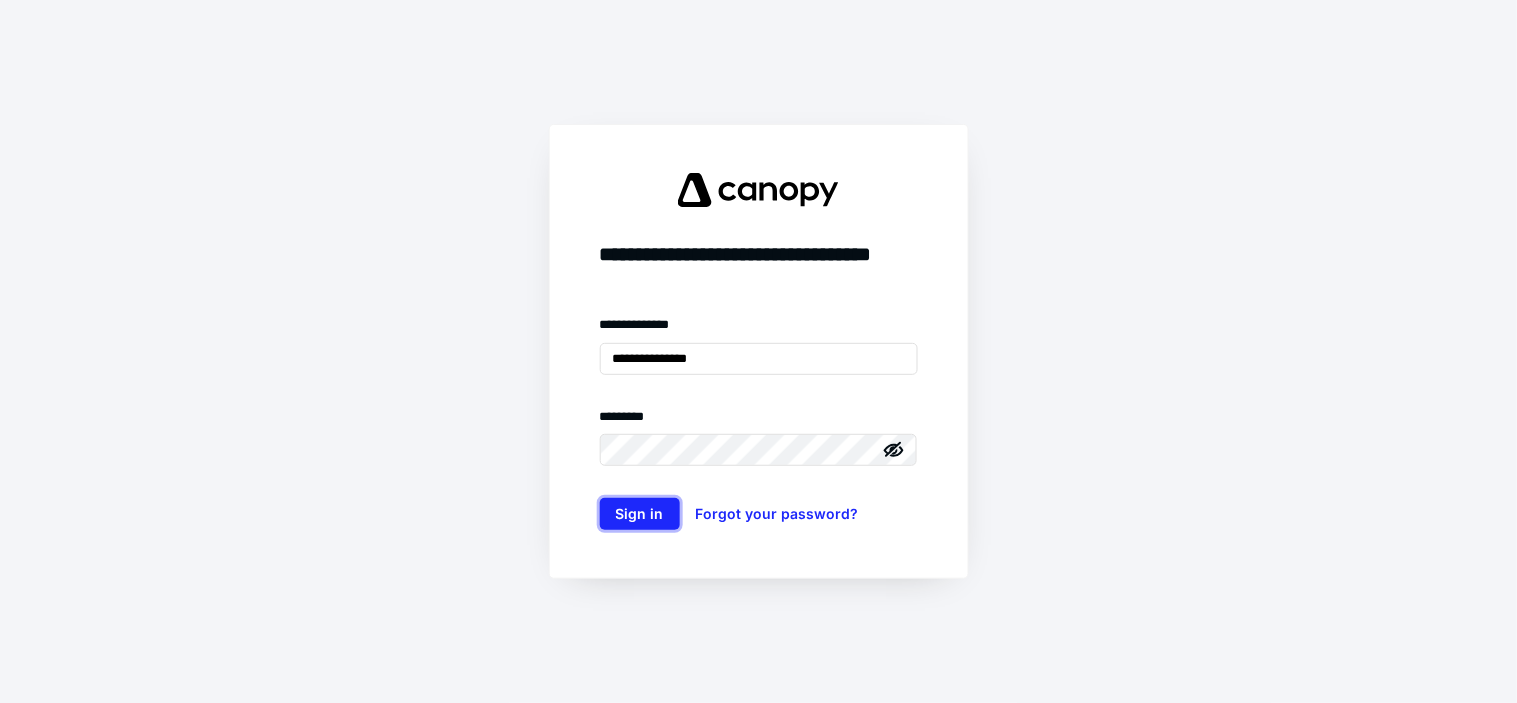 drag, startPoint x: 648, startPoint y: 508, endPoint x: 644, endPoint y: 471, distance: 37.215588 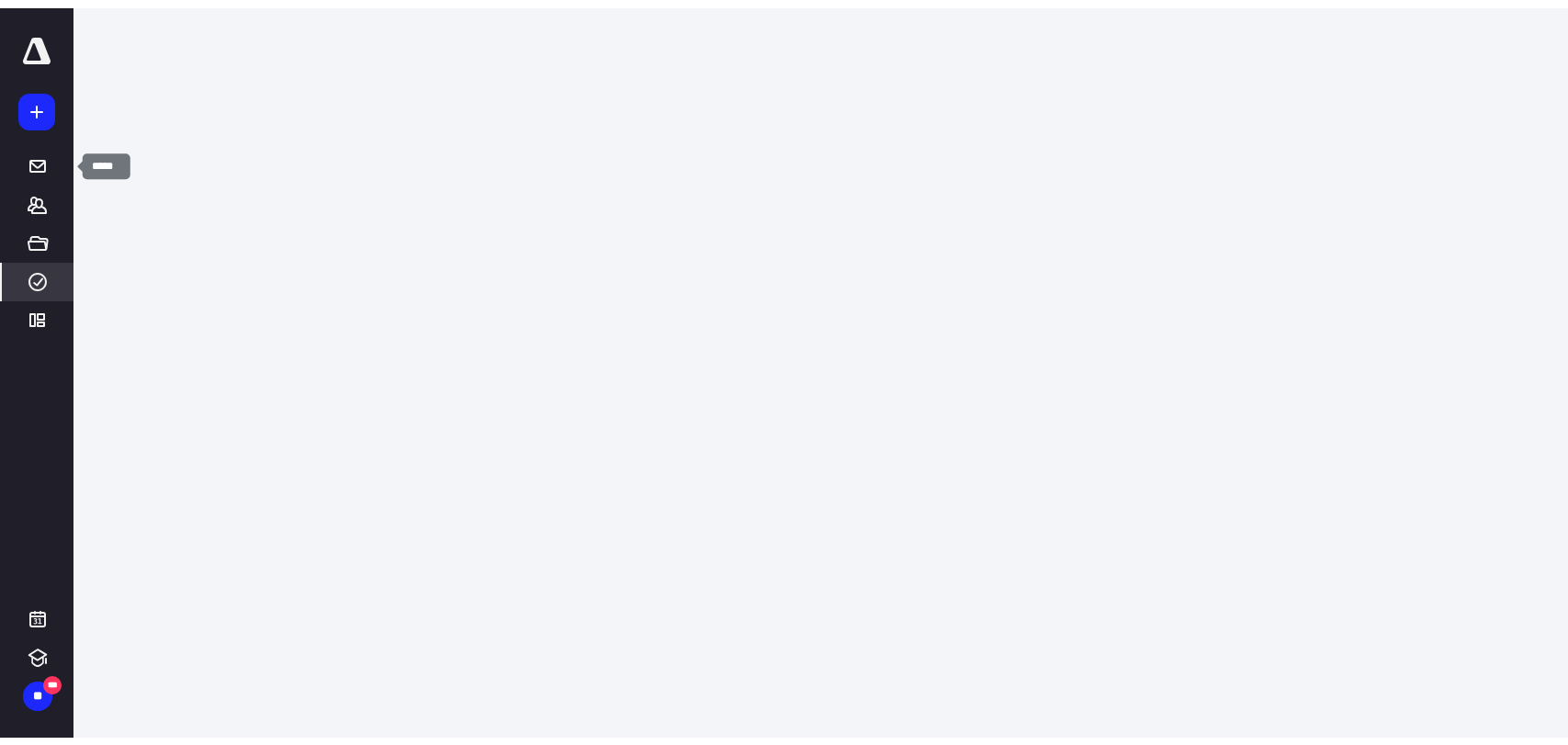 scroll, scrollTop: 0, scrollLeft: 0, axis: both 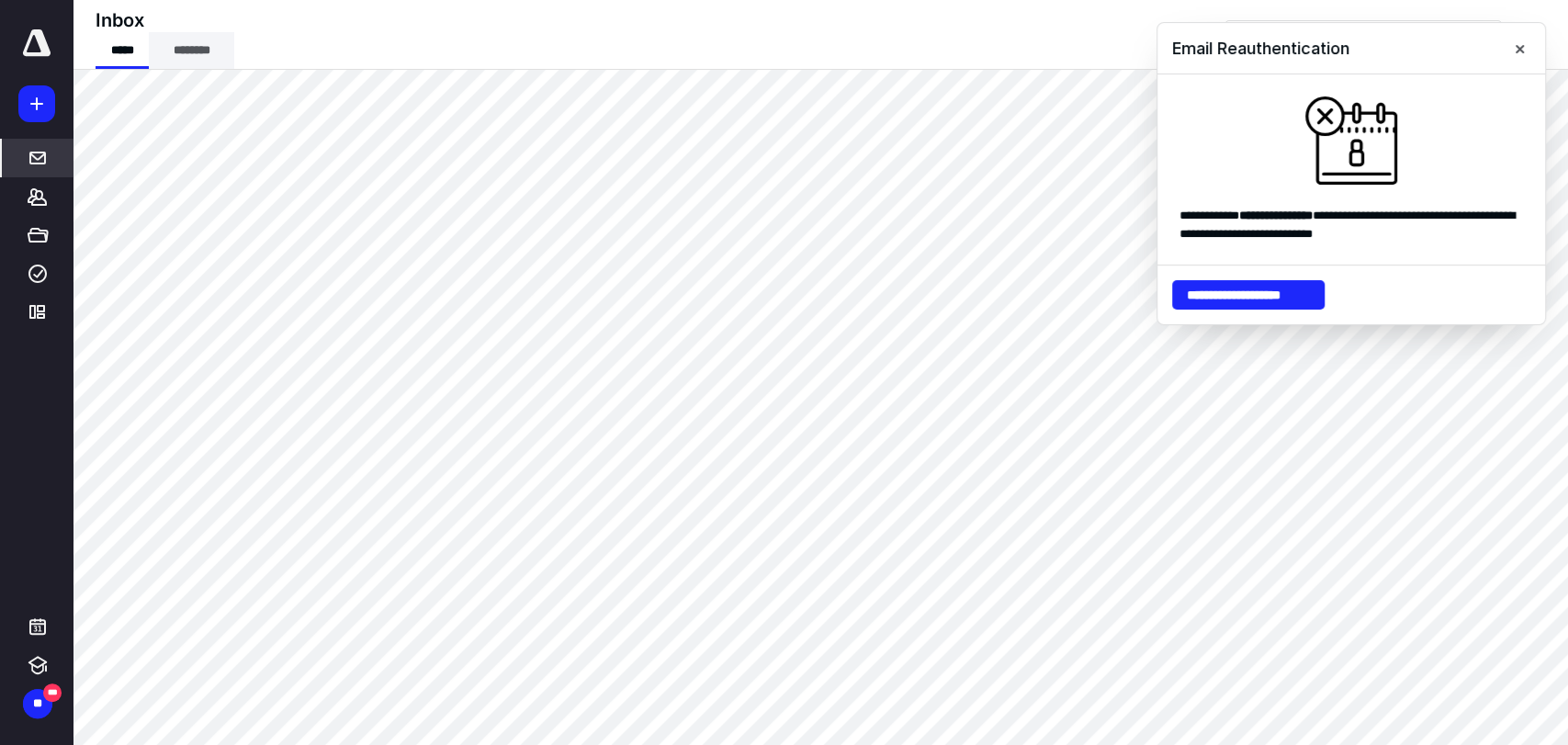 click on "********" at bounding box center (191, 51) 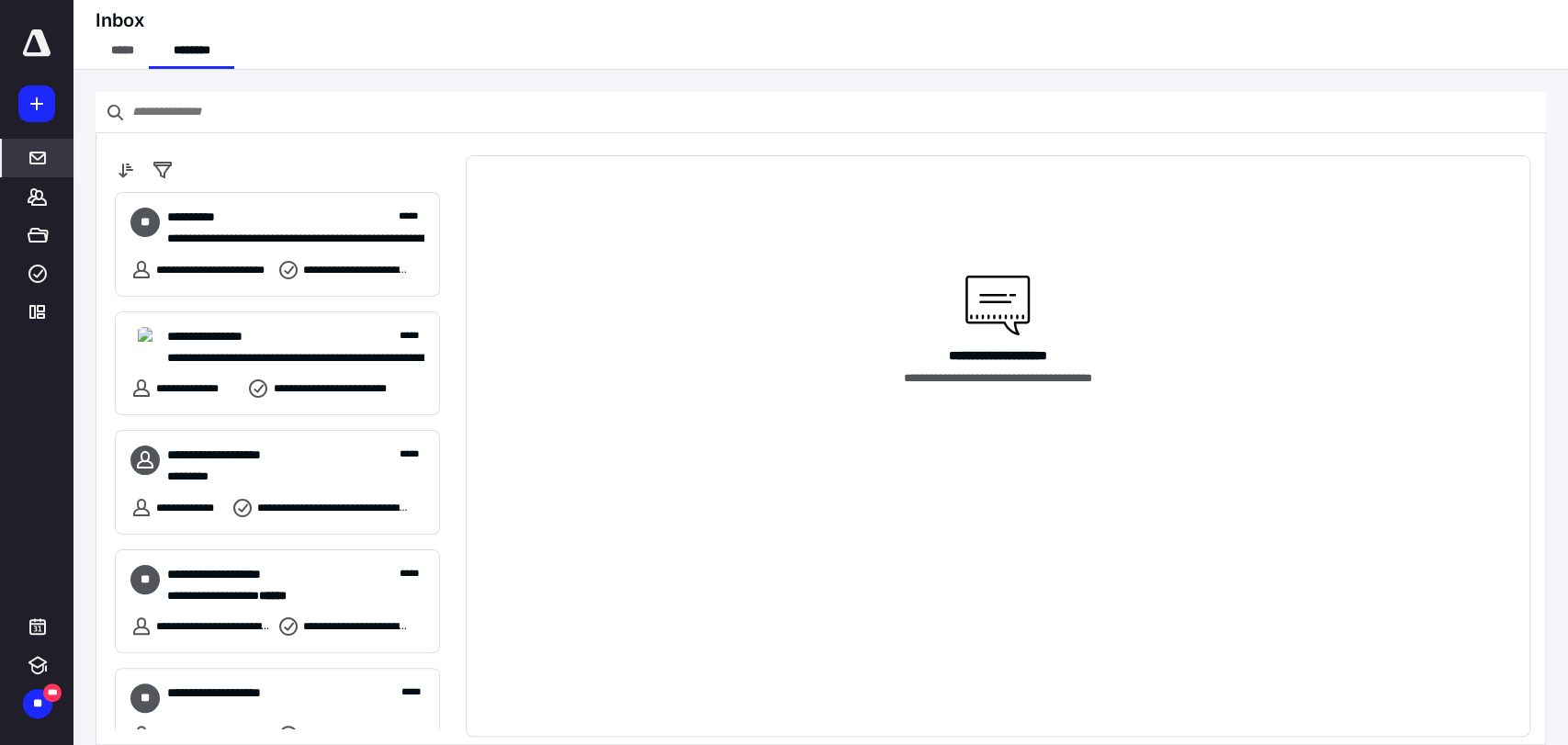 click 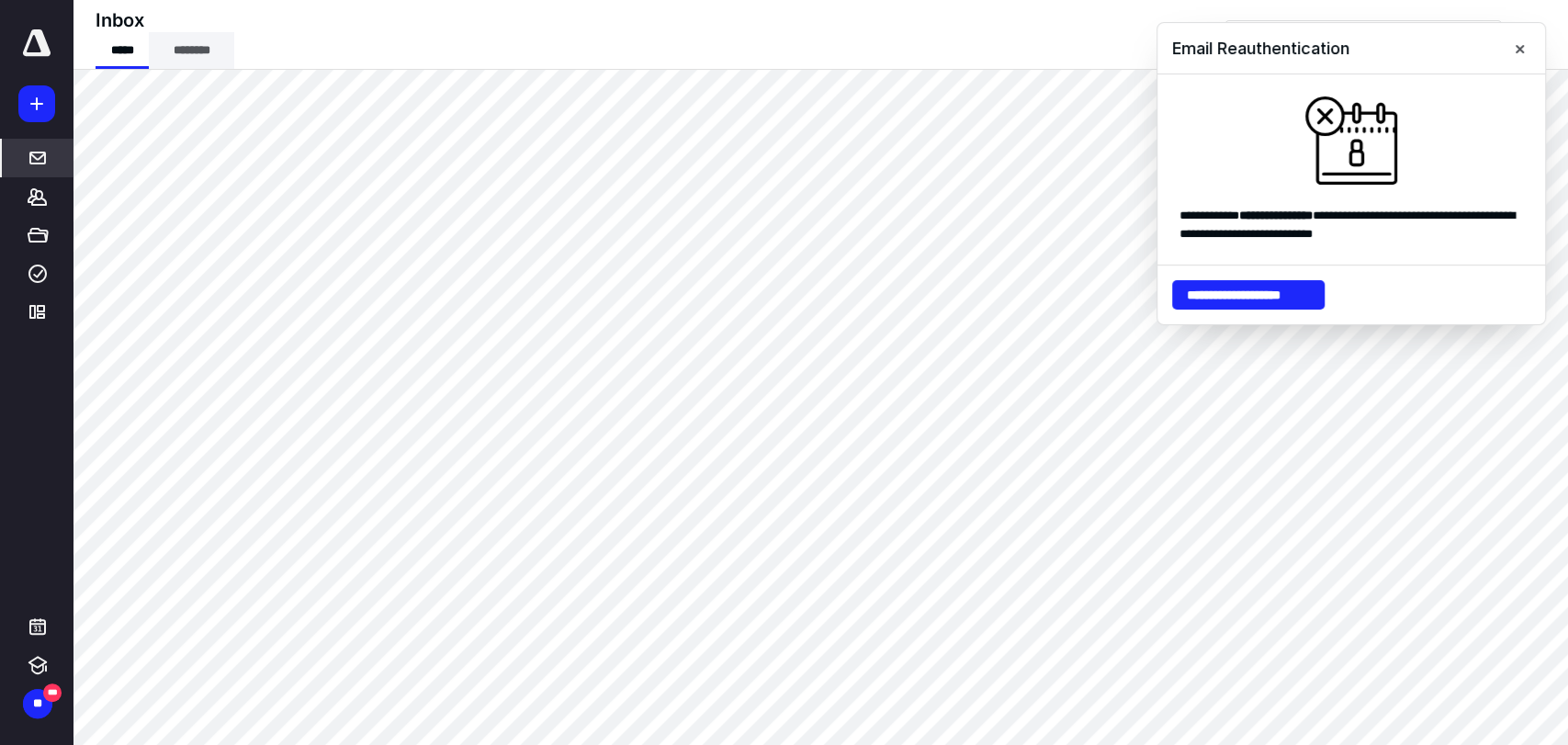 click on "********" at bounding box center (191, 51) 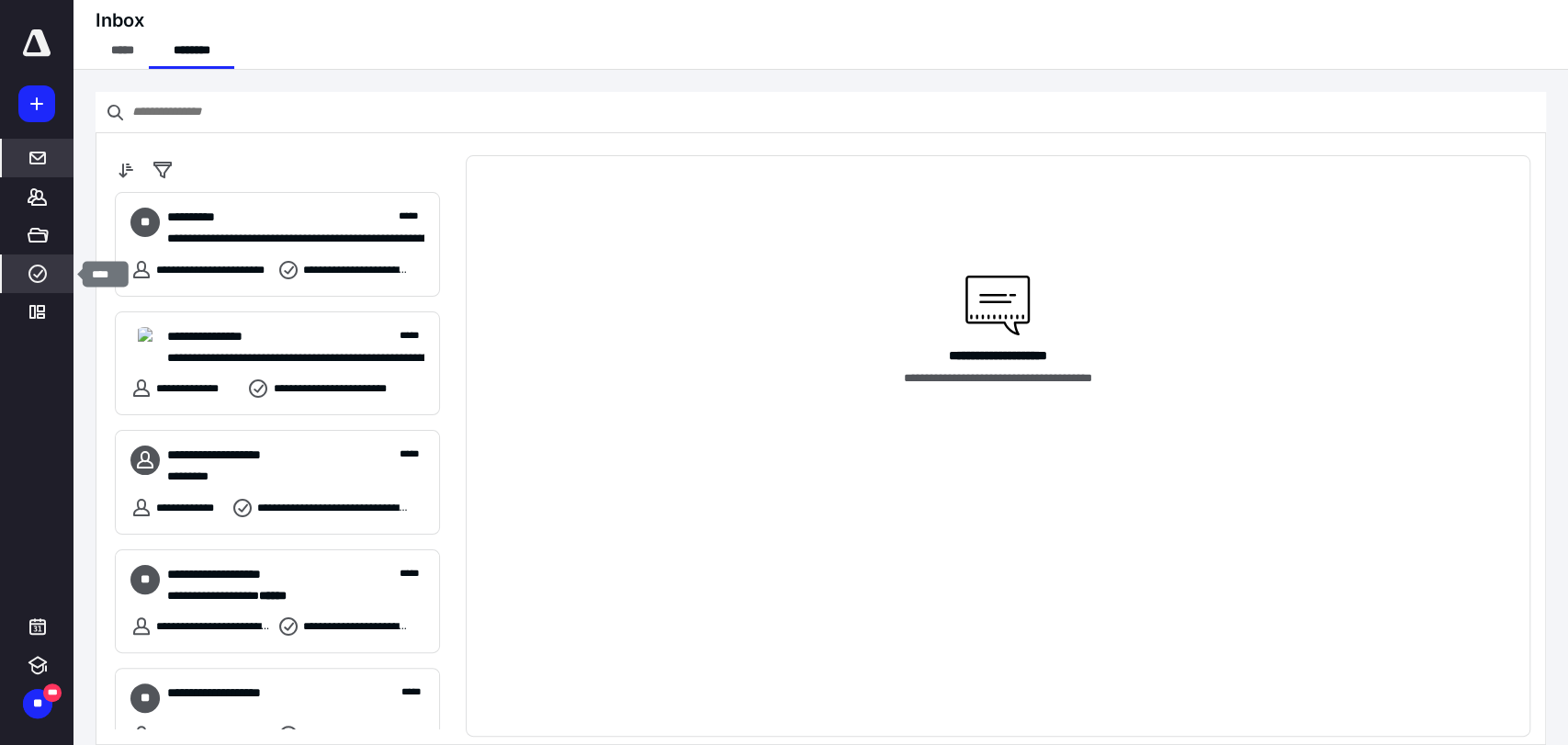 click 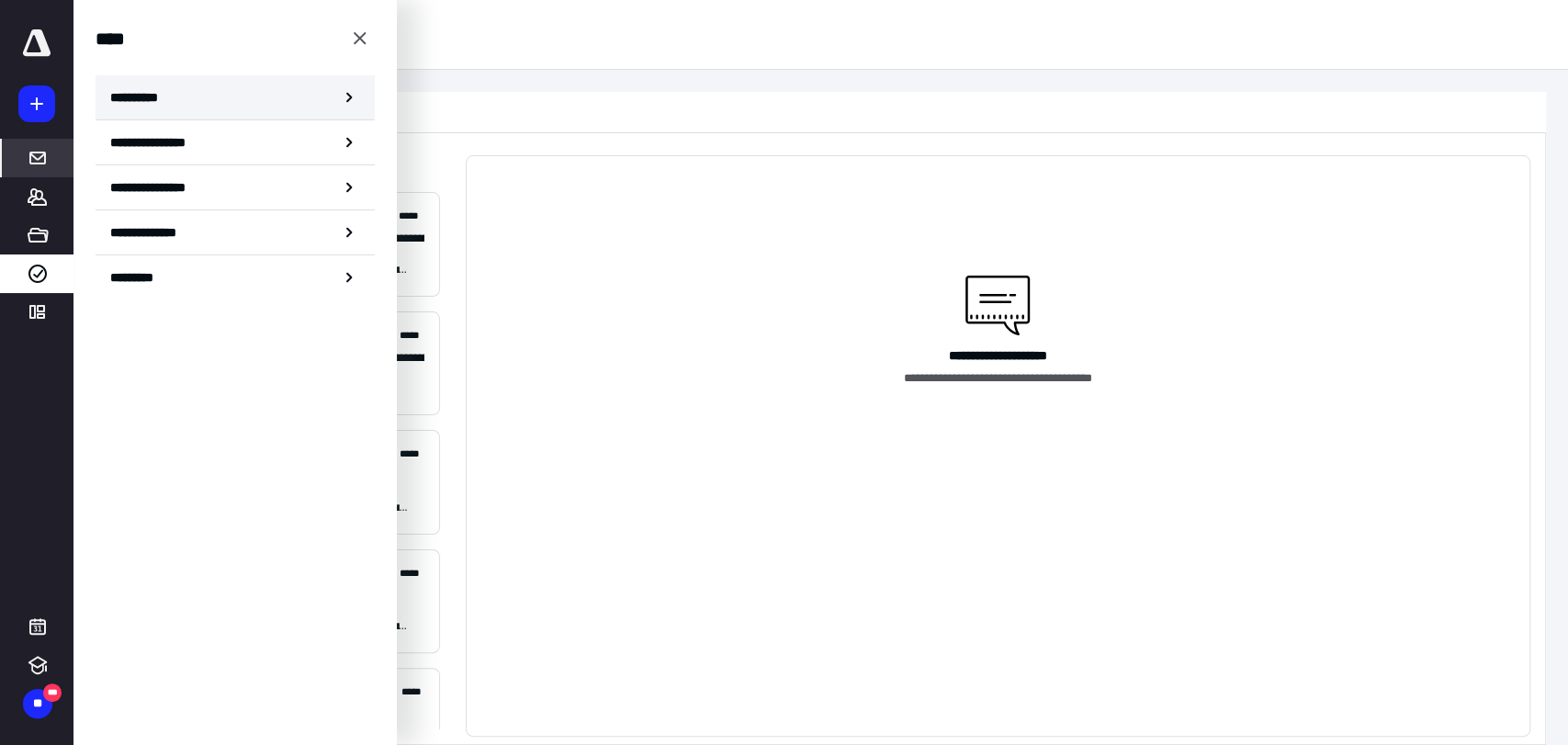 click on "**********" at bounding box center (141, 97) 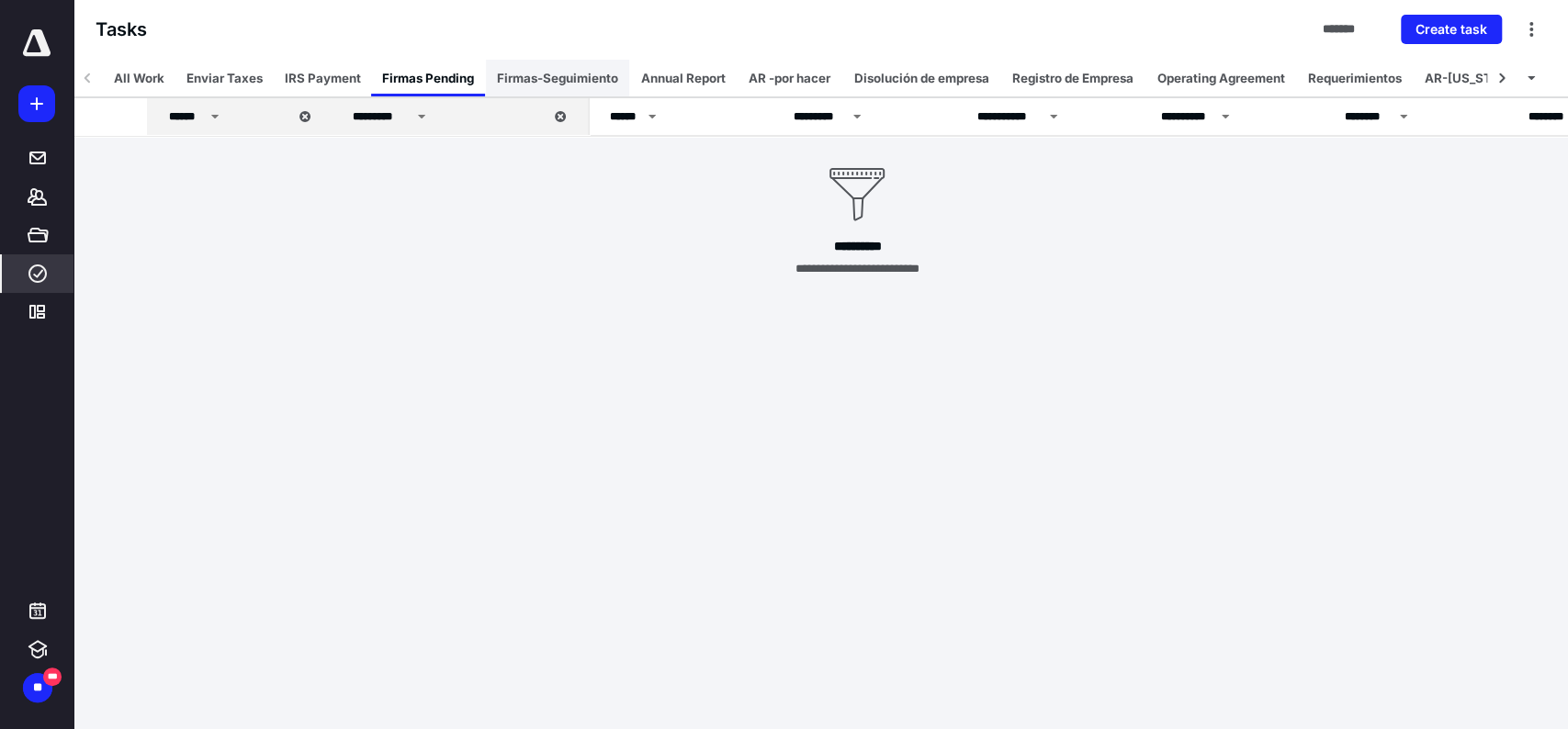 click on "Firmas-Seguimiento" at bounding box center (558, 78) 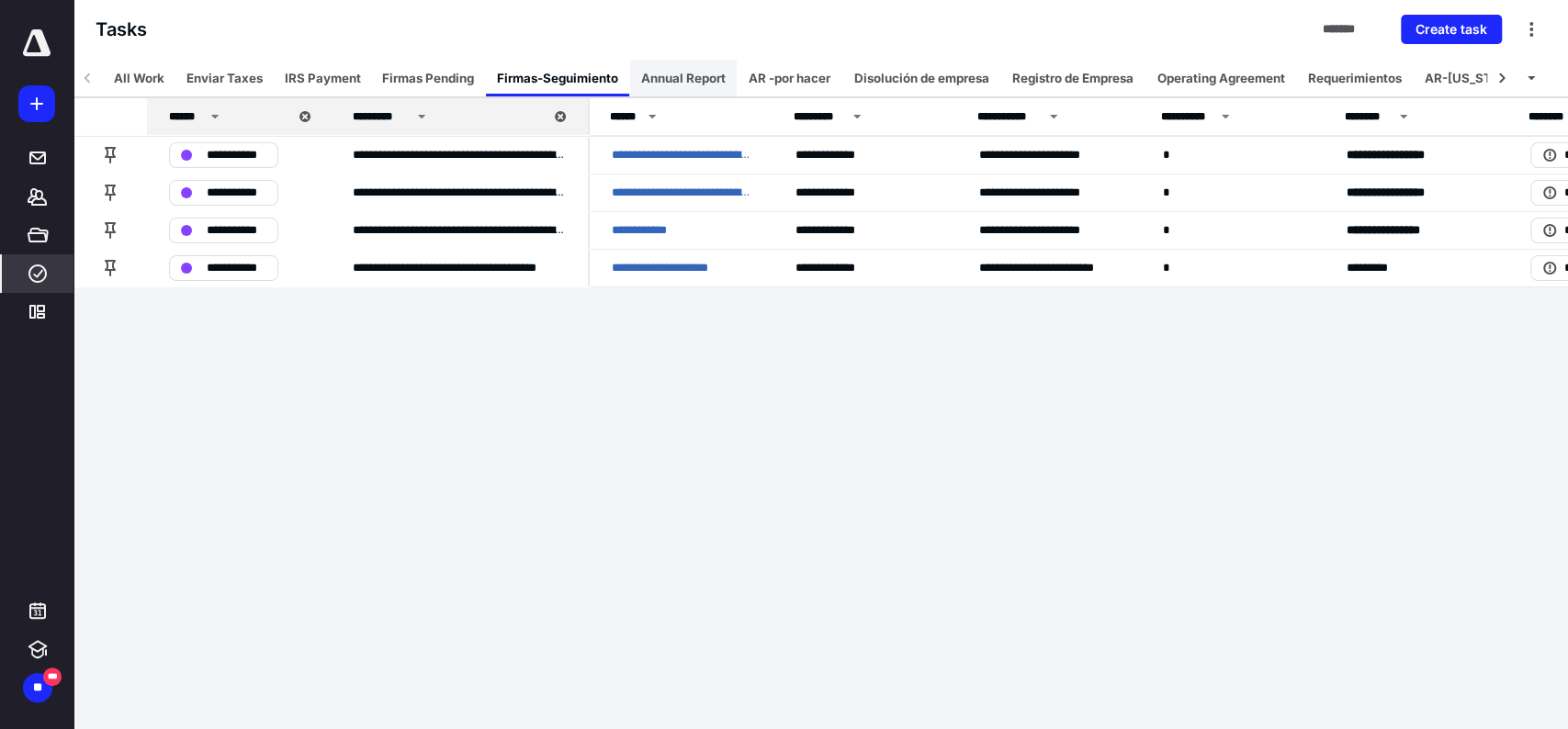 click on "Annual Report" at bounding box center [683, 78] 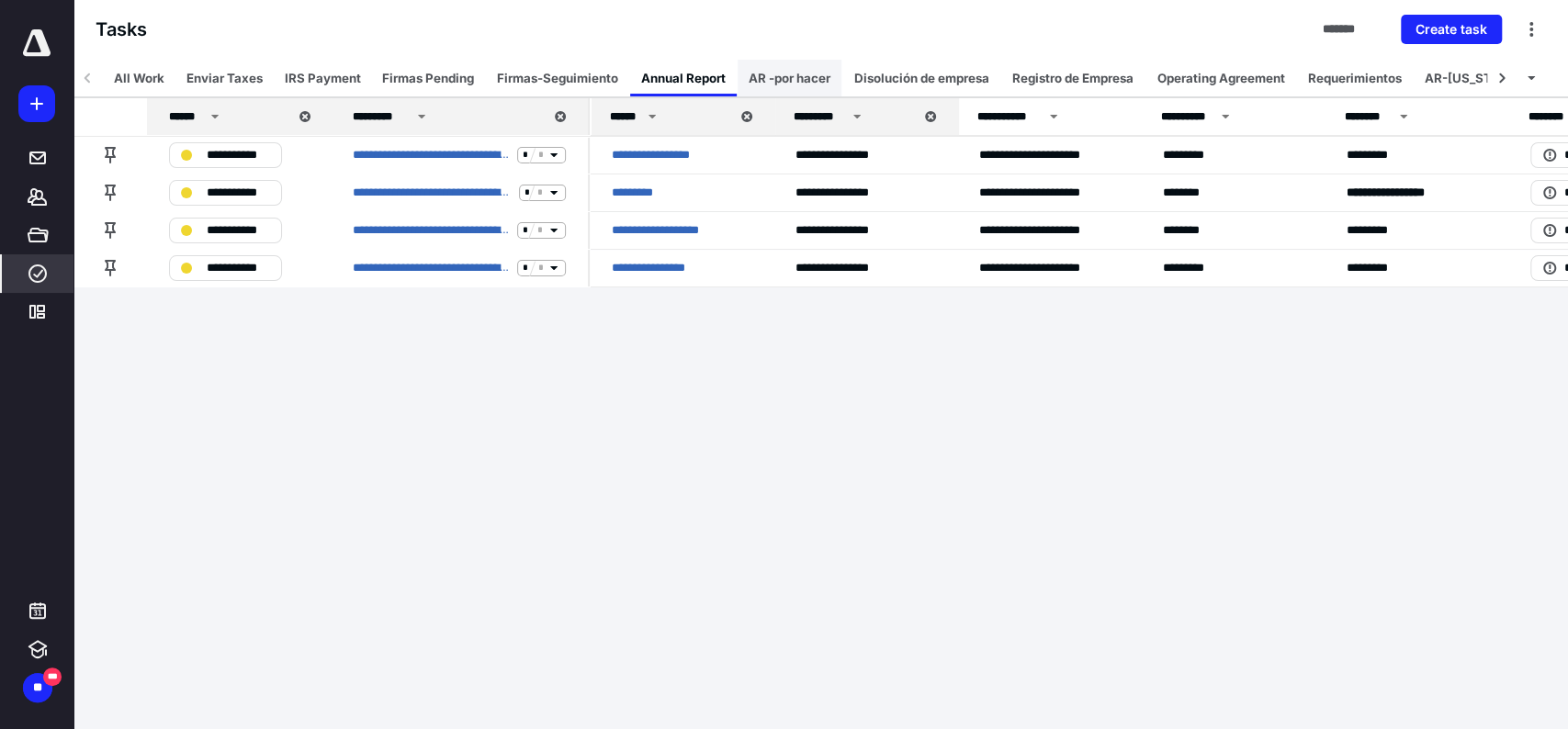 click on "AR -por hacer" at bounding box center [789, 78] 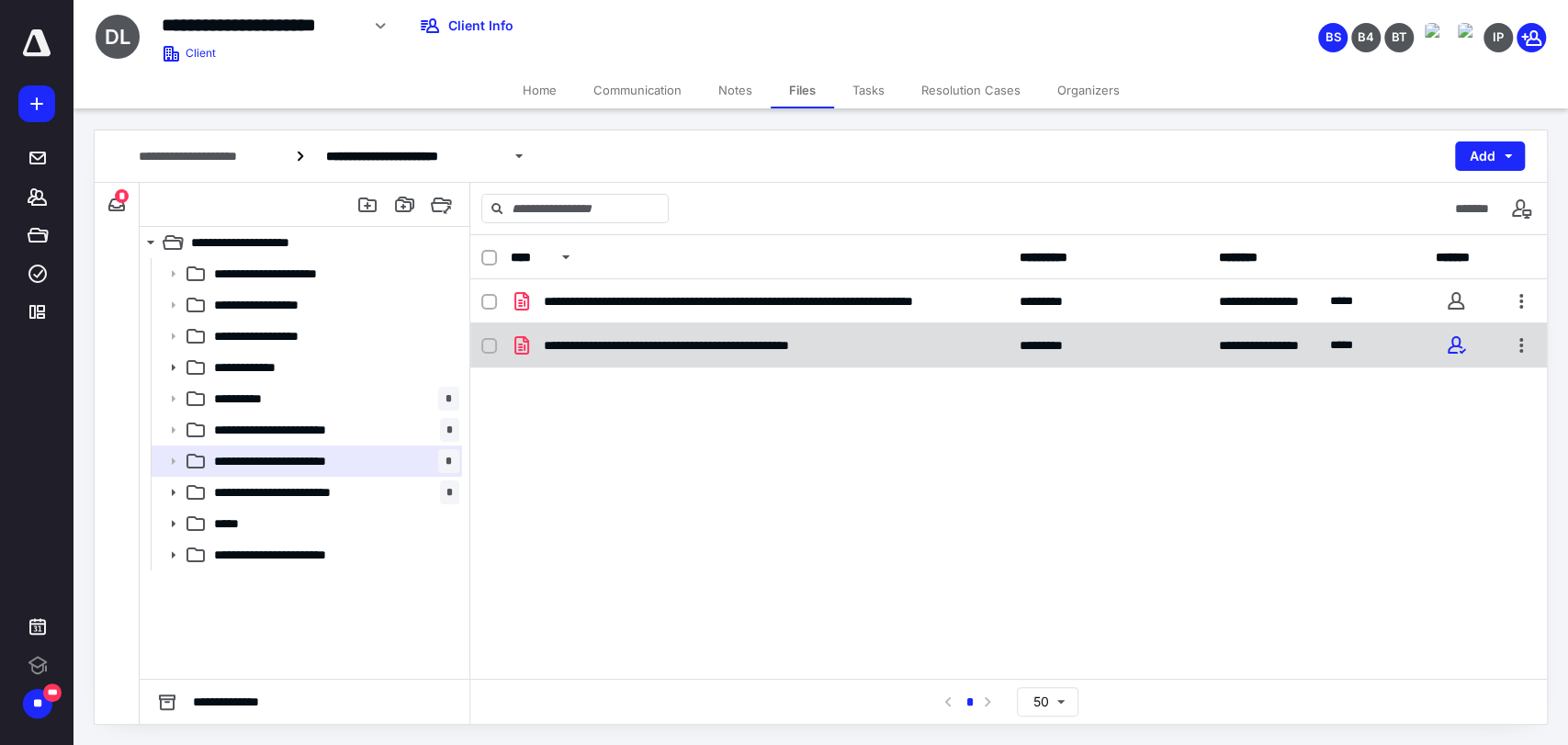 scroll, scrollTop: 0, scrollLeft: 0, axis: both 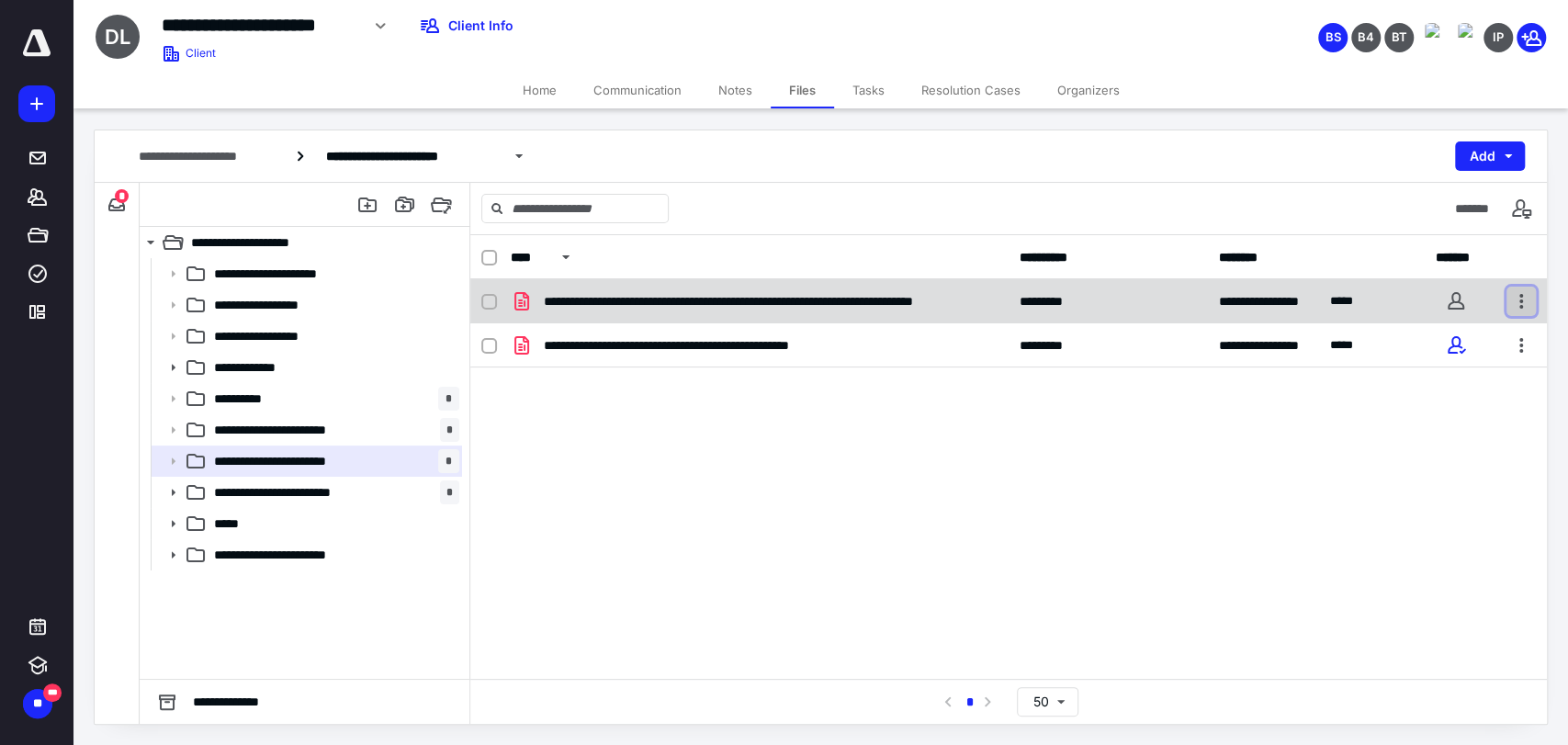 click at bounding box center (1521, 301) 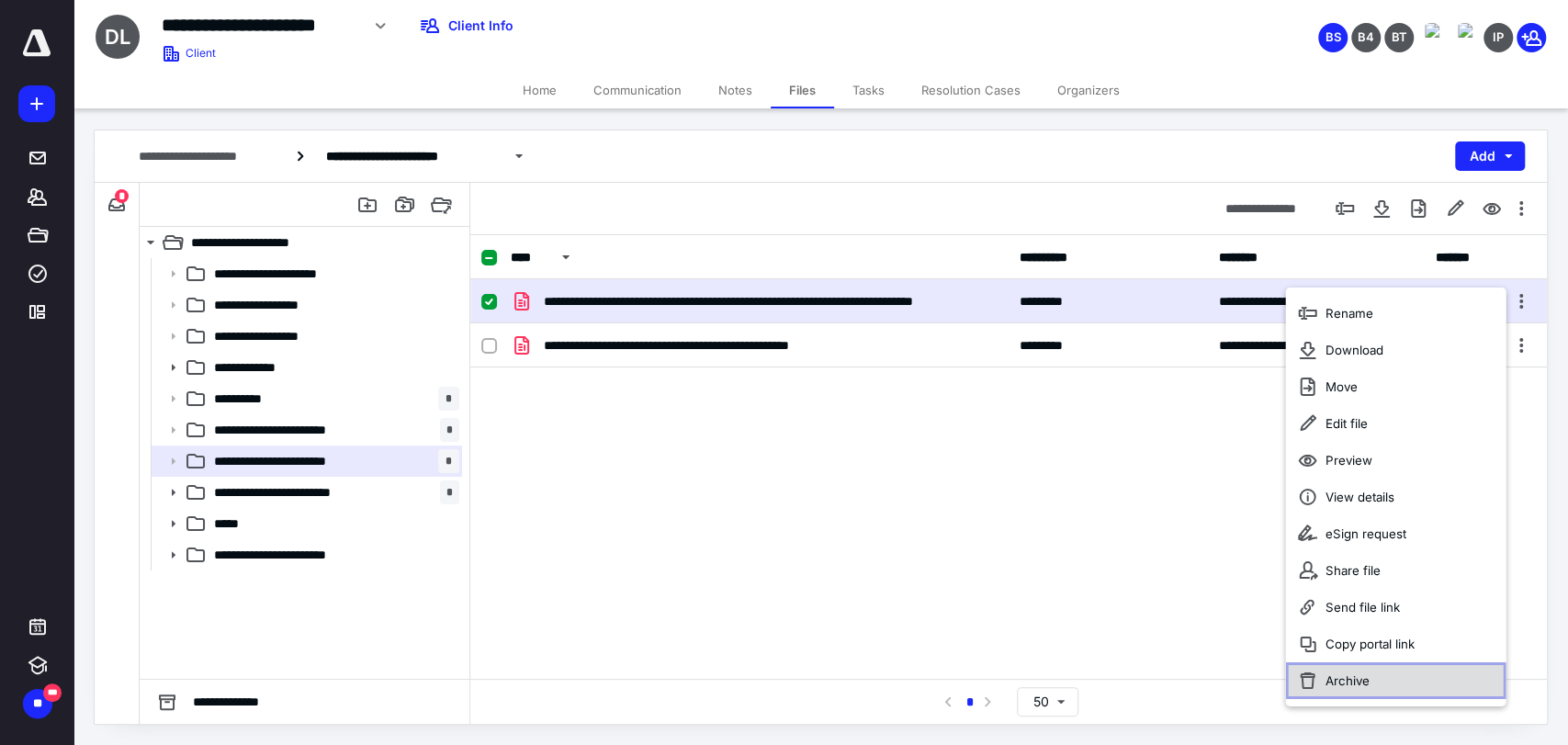 click on "Archive" at bounding box center [1348, 681] 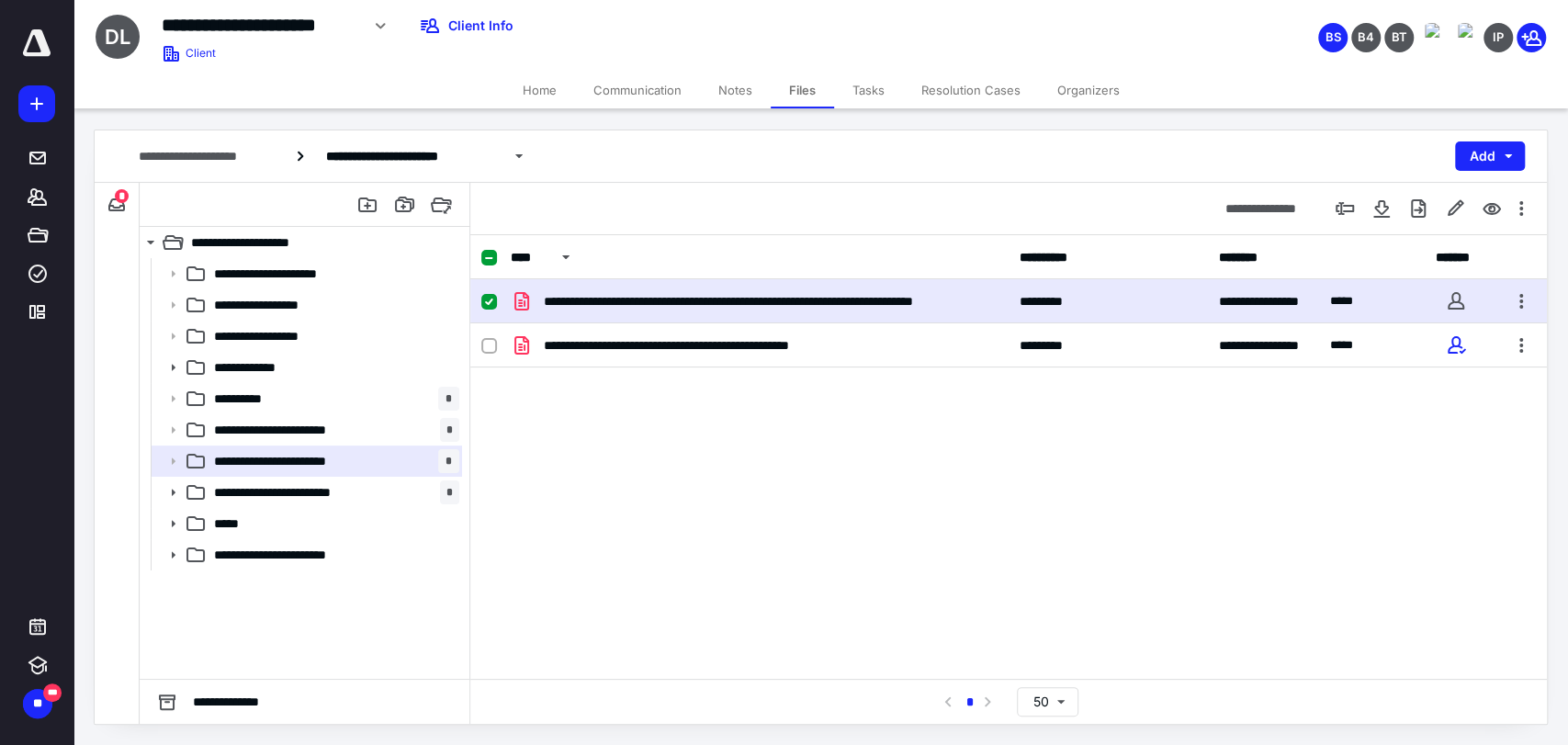 checkbox on "false" 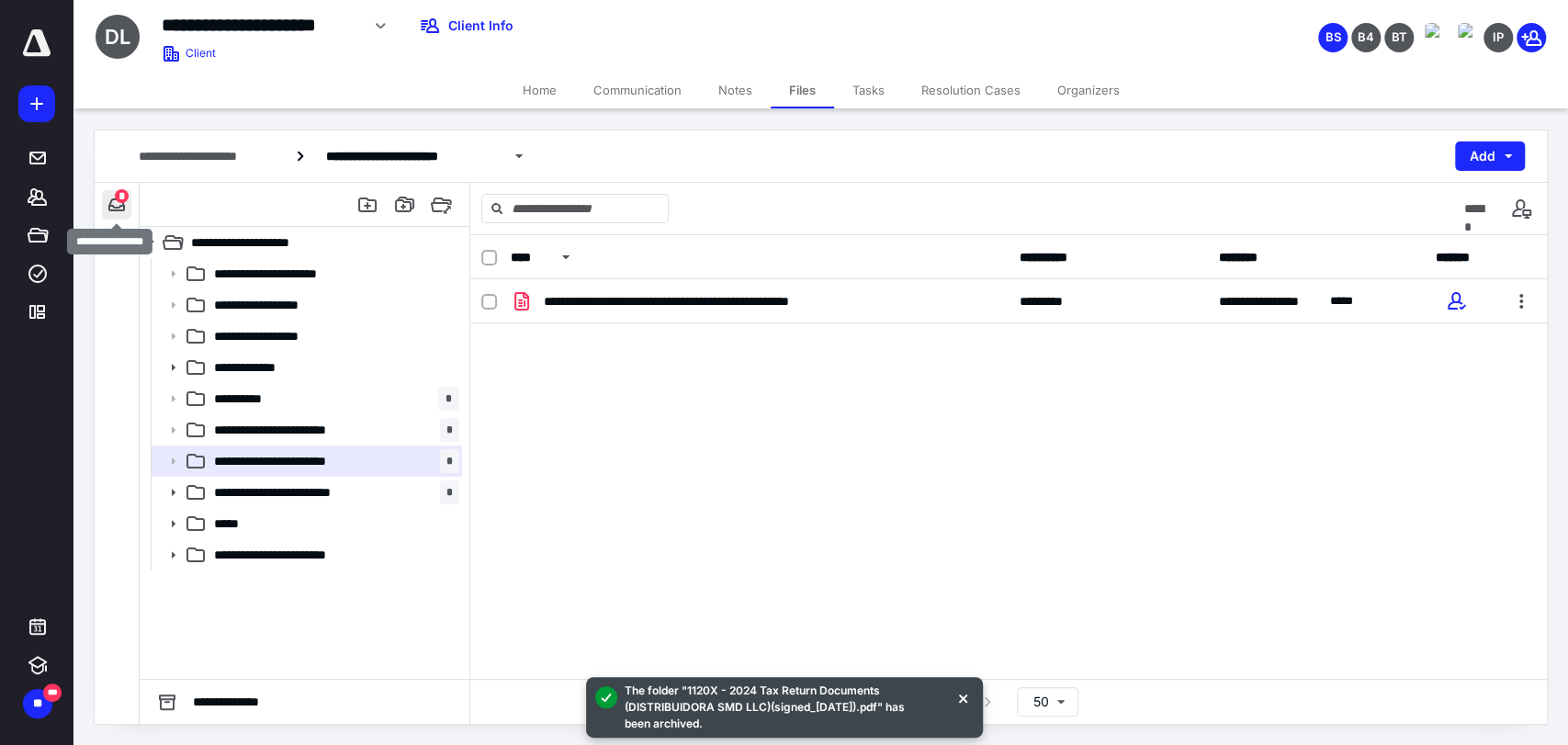 click at bounding box center [117, 205] 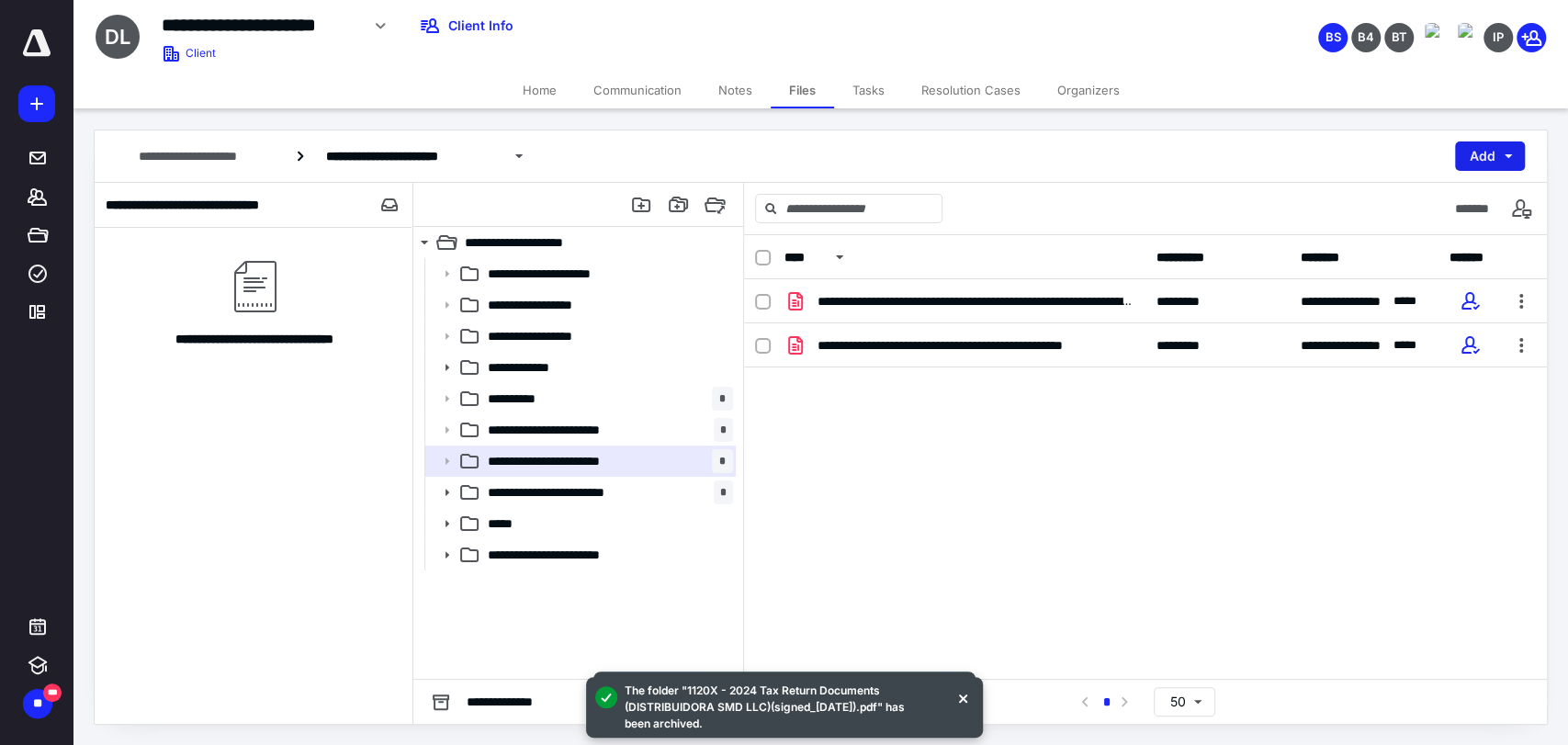 click on "Add" at bounding box center [1490, 156] 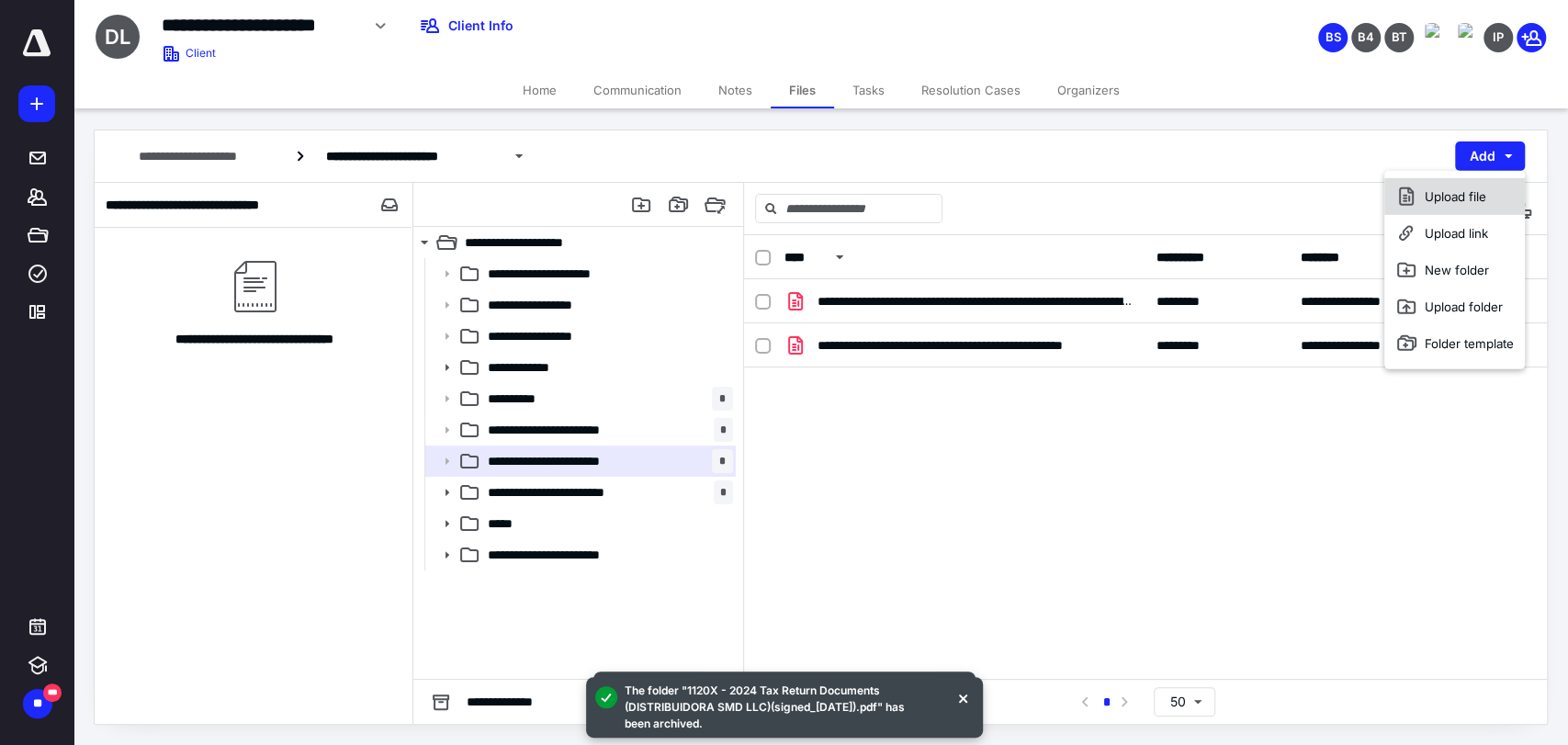 click on "Upload file" at bounding box center (1454, 197) 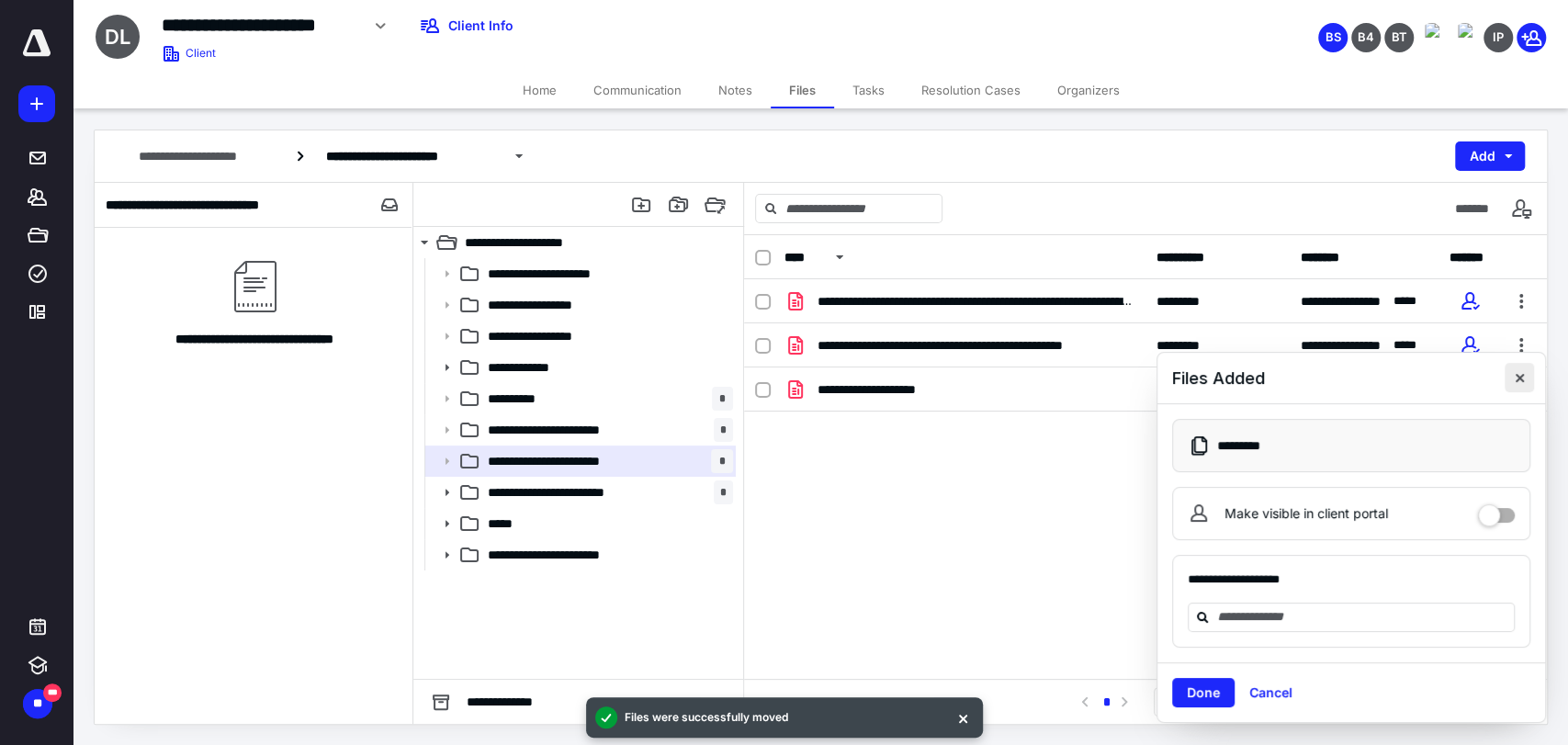 click at bounding box center (1519, 378) 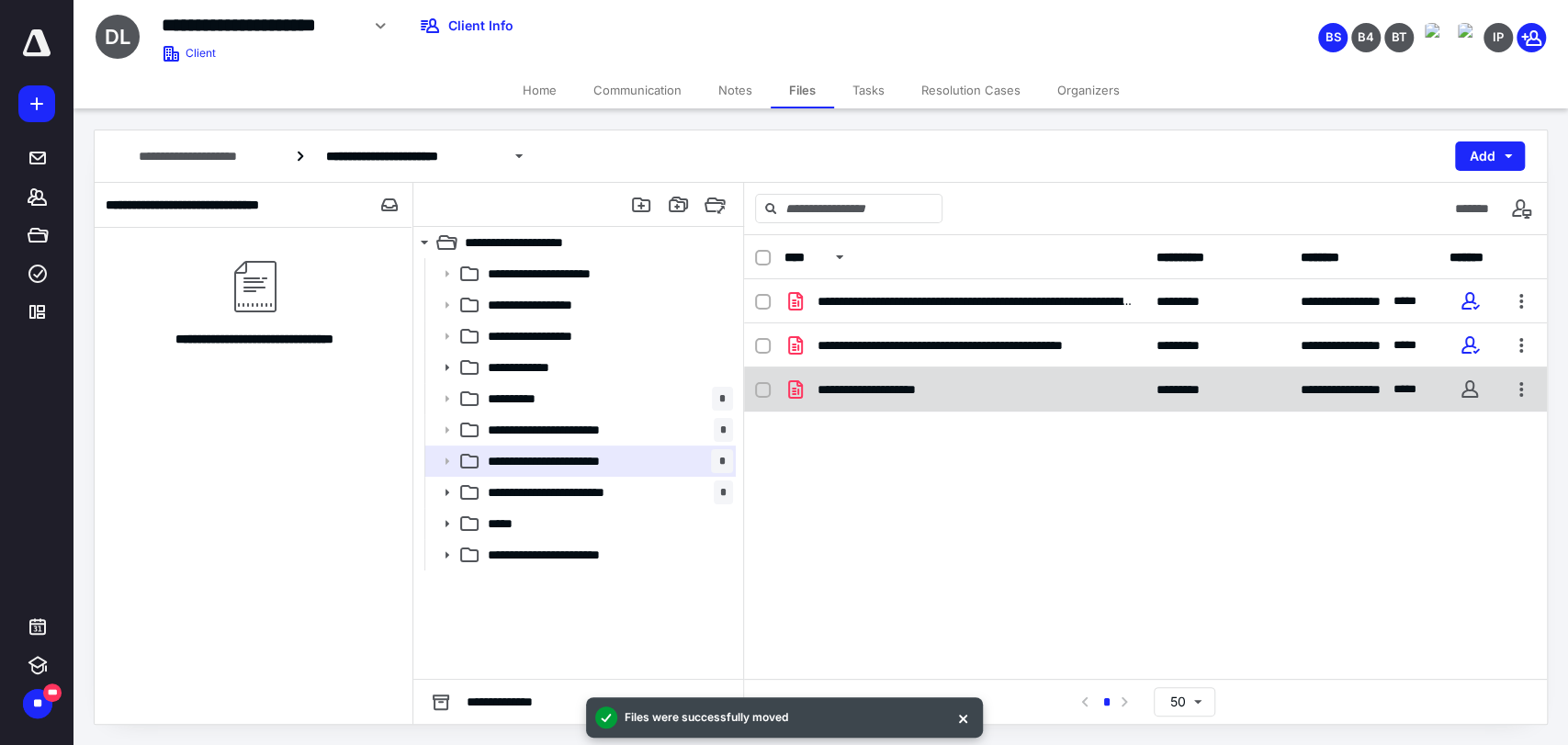 click at bounding box center [762, 390] 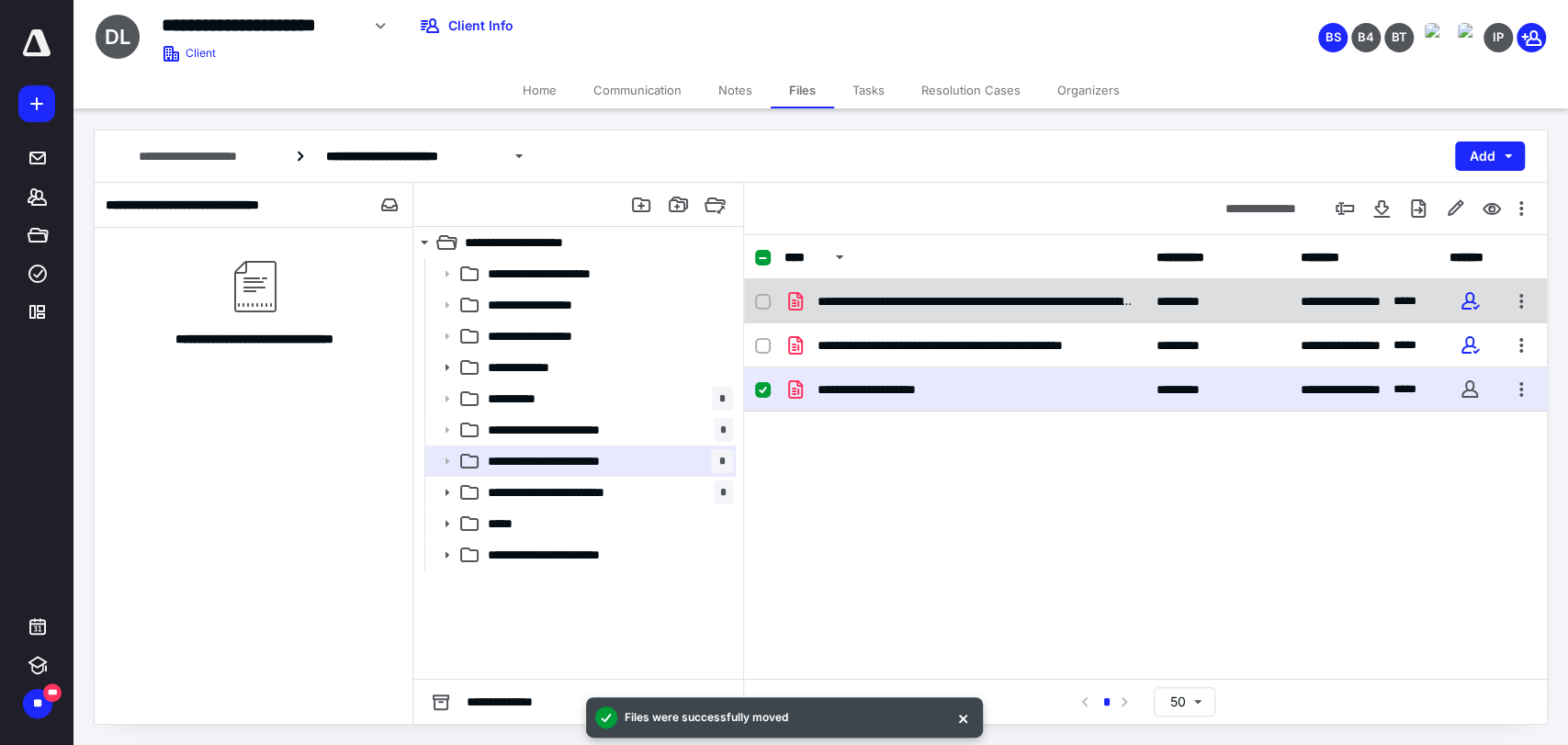 checkbox on "true" 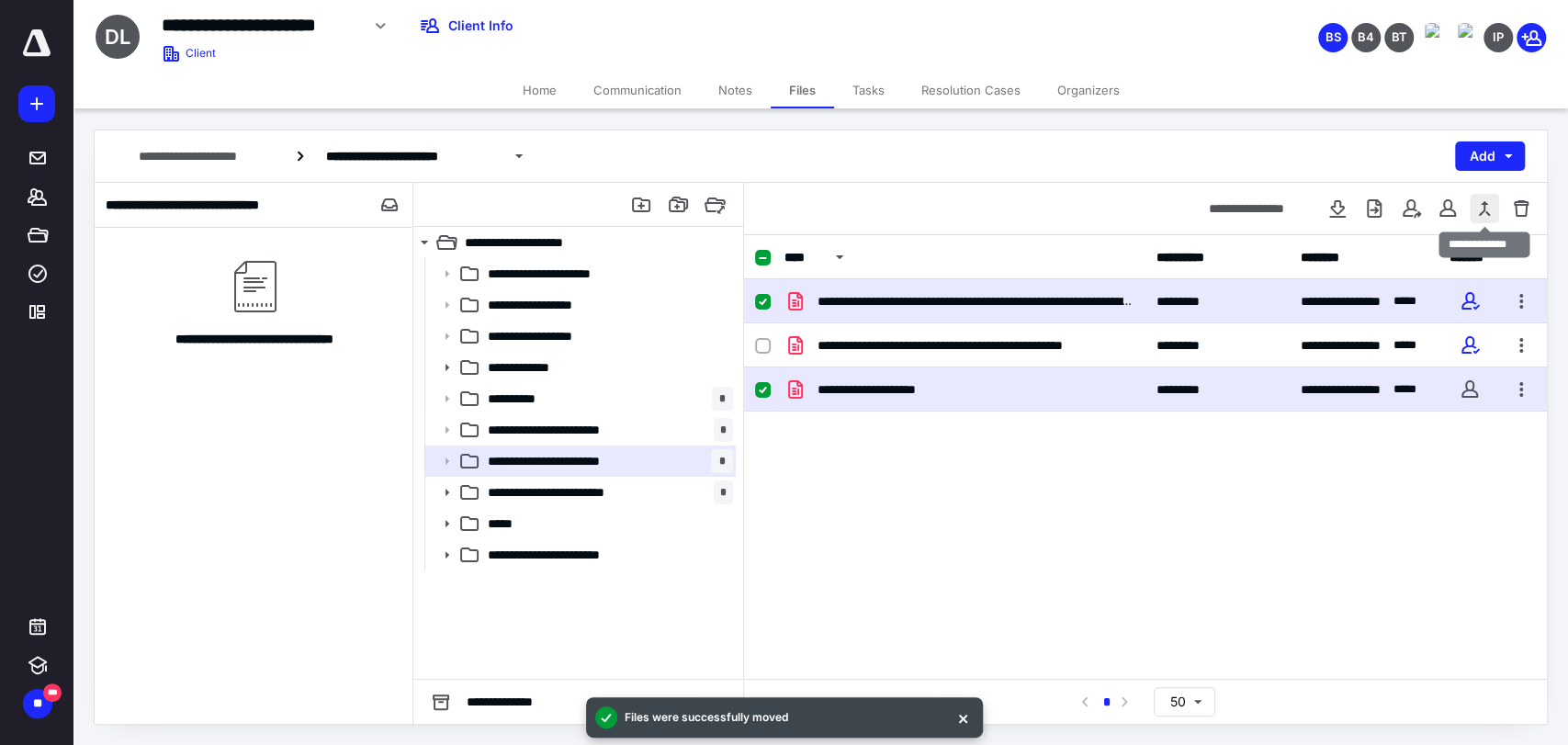 click at bounding box center (1484, 209) 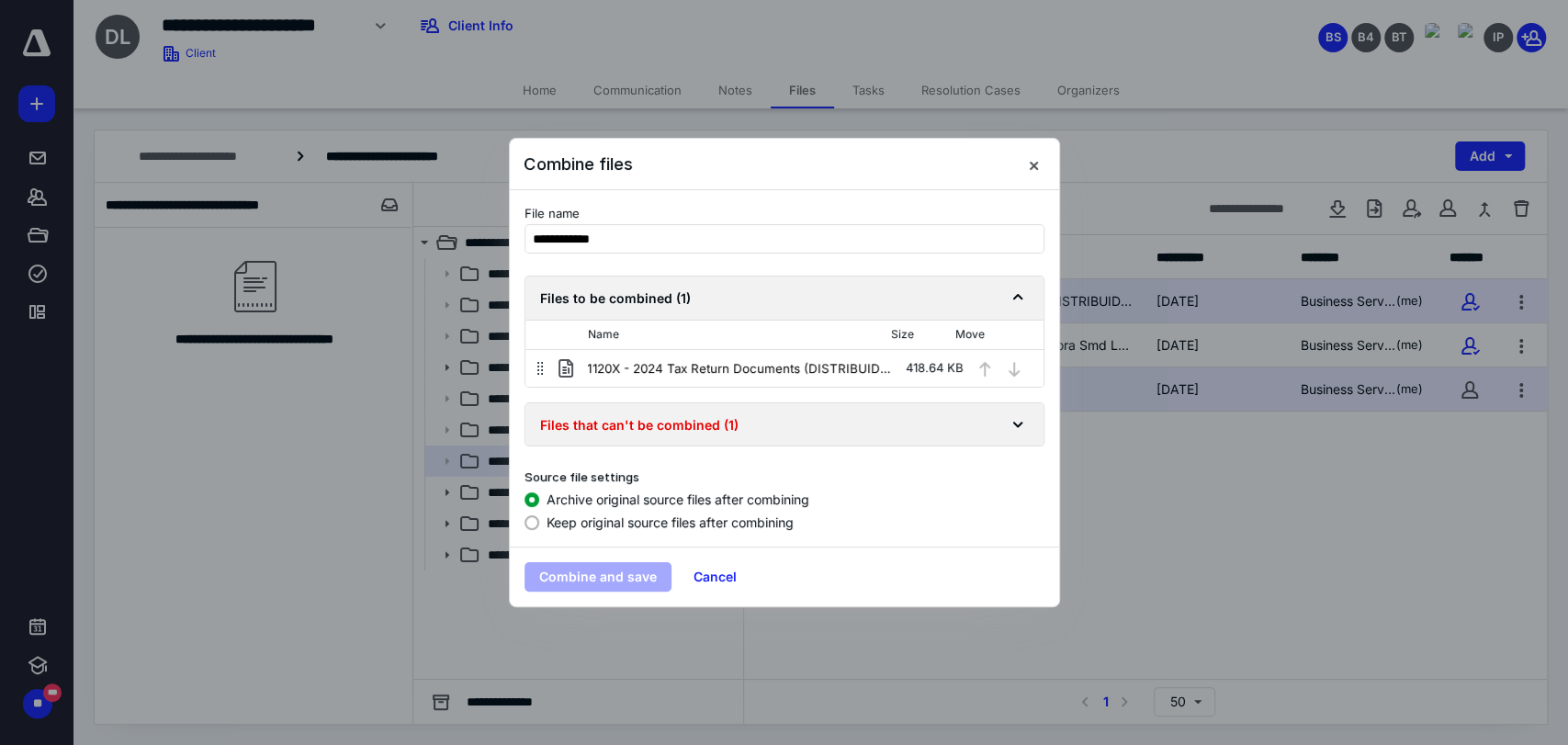 drag, startPoint x: 1024, startPoint y: 170, endPoint x: 1110, endPoint y: 170, distance: 86 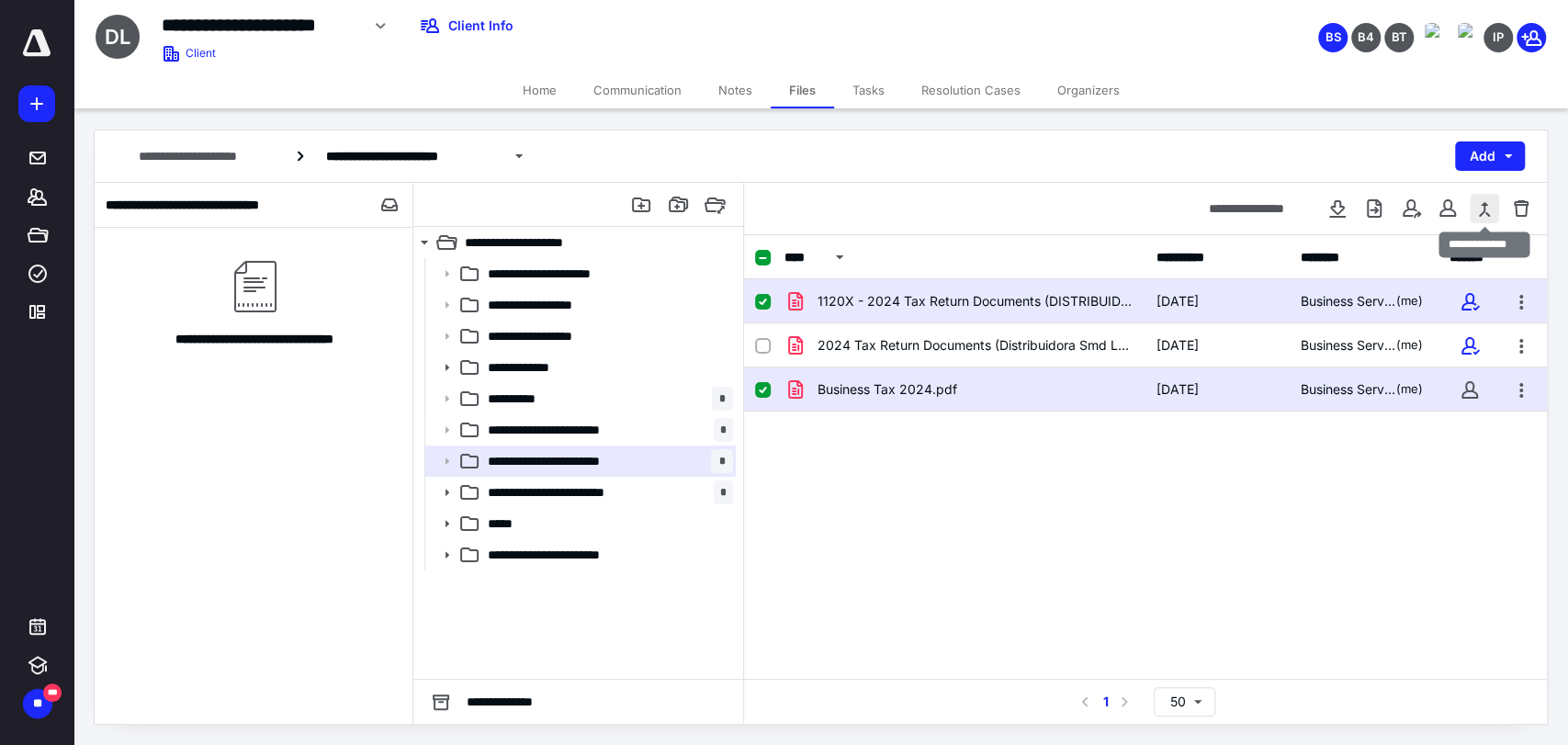 click at bounding box center (1484, 209) 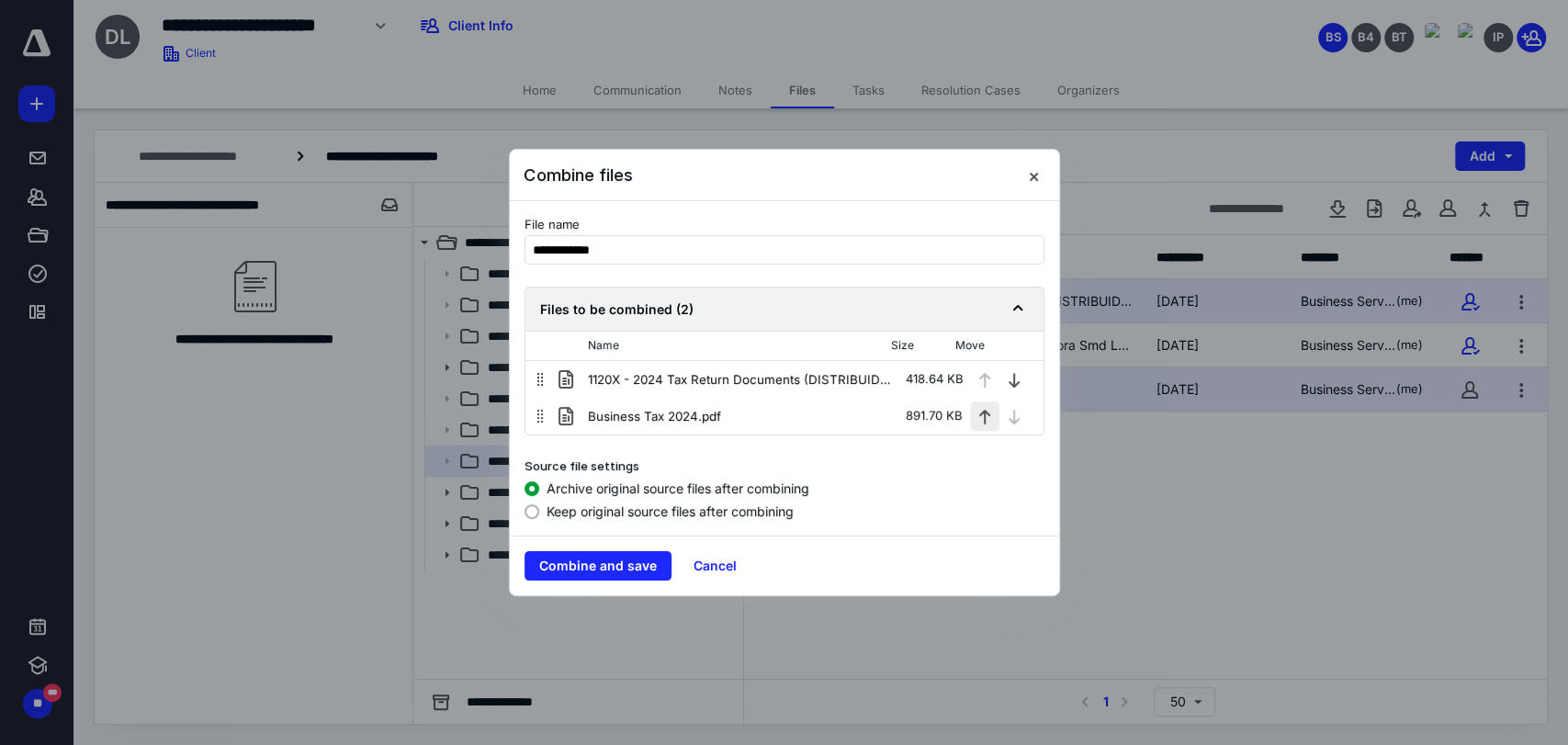 click at bounding box center (985, 416) 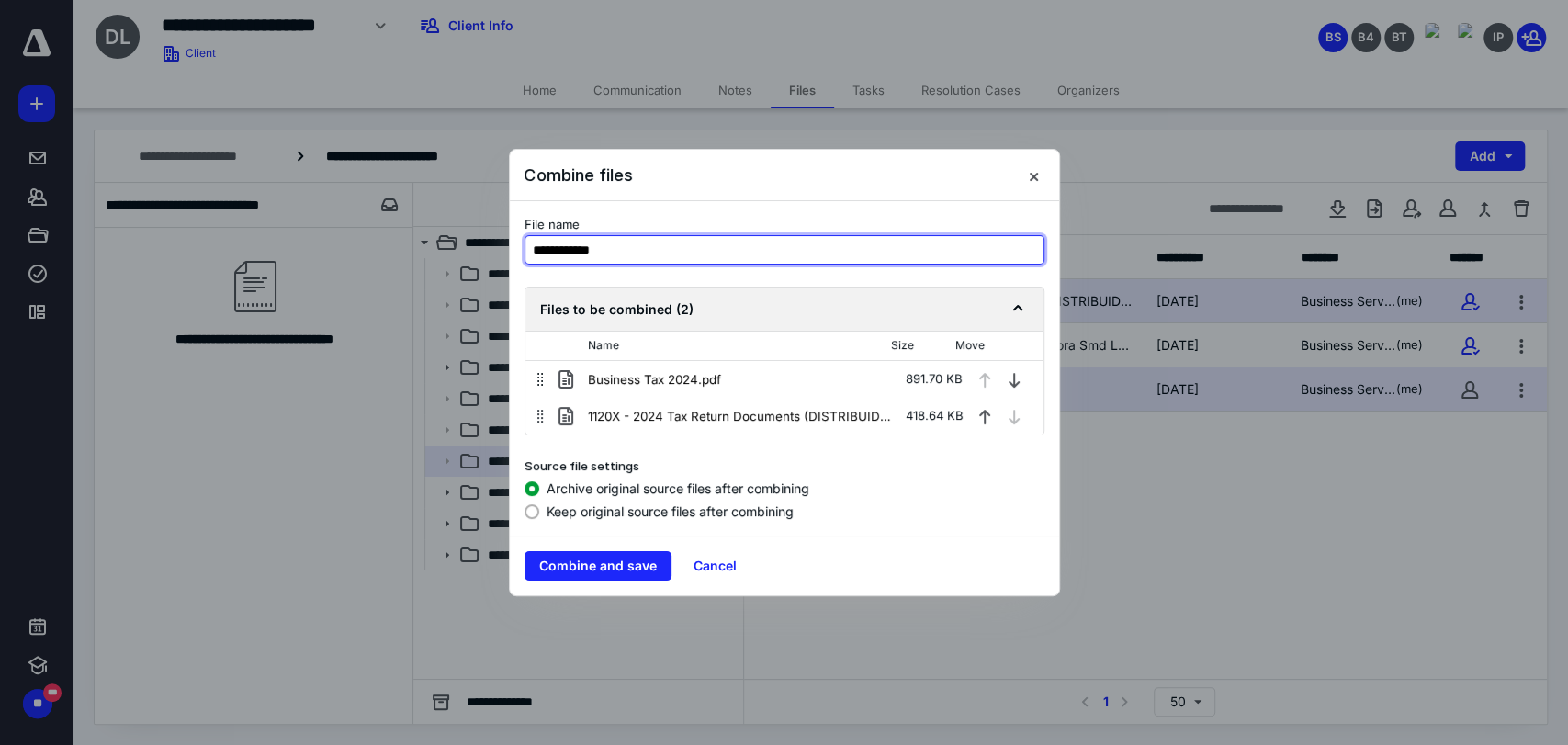 drag, startPoint x: 666, startPoint y: 254, endPoint x: 271, endPoint y: 242, distance: 395.18224 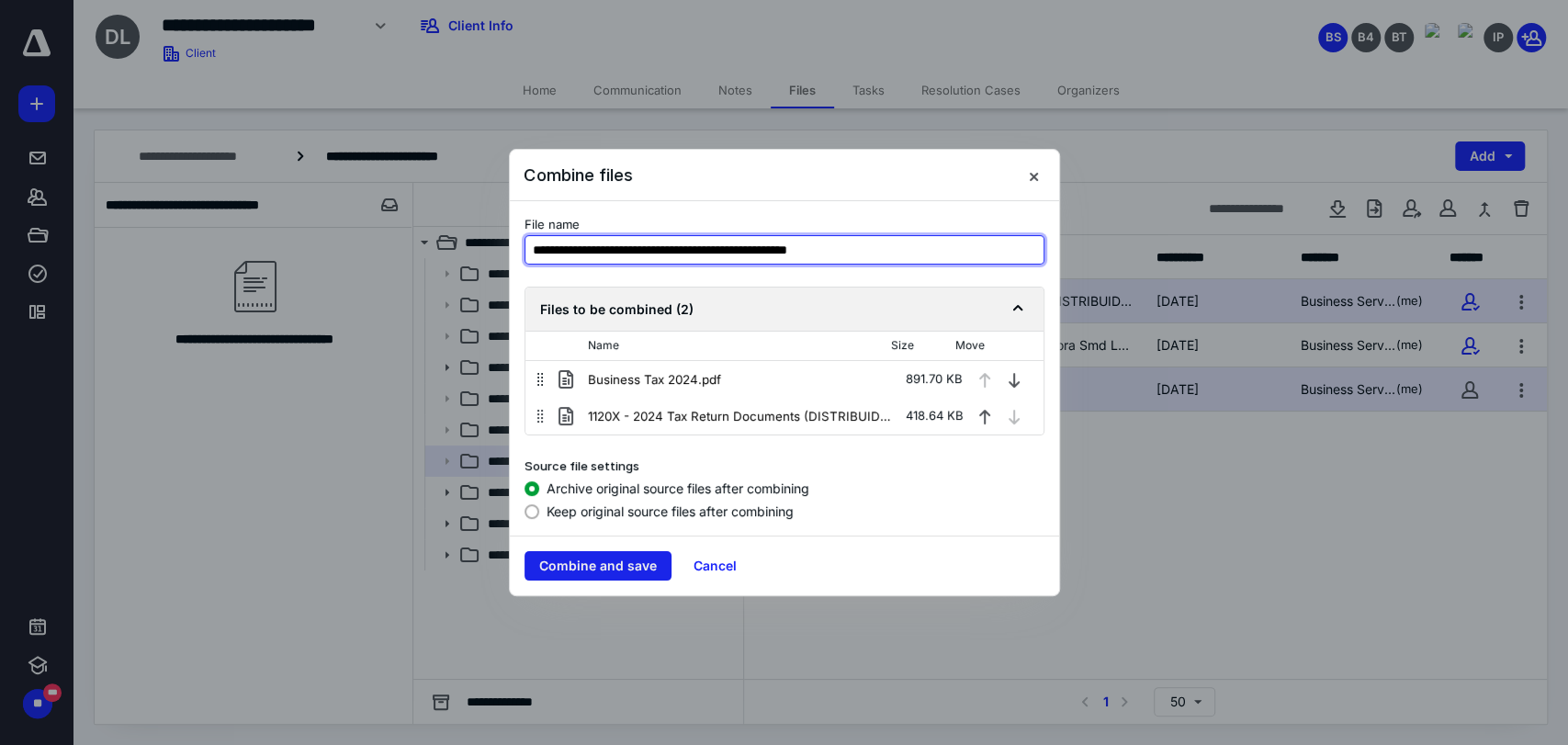 type on "**********" 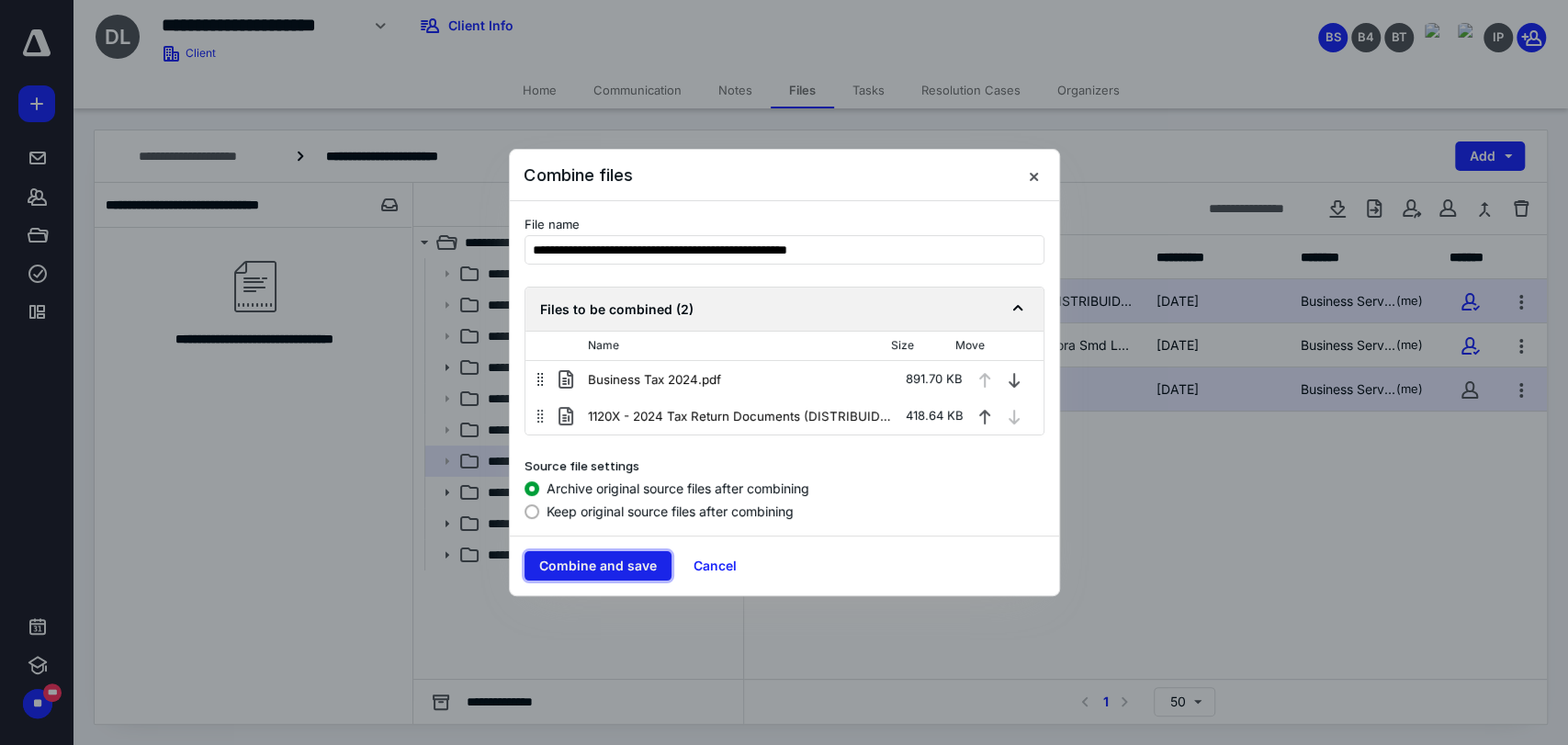 click on "Combine and save" at bounding box center [598, 566] 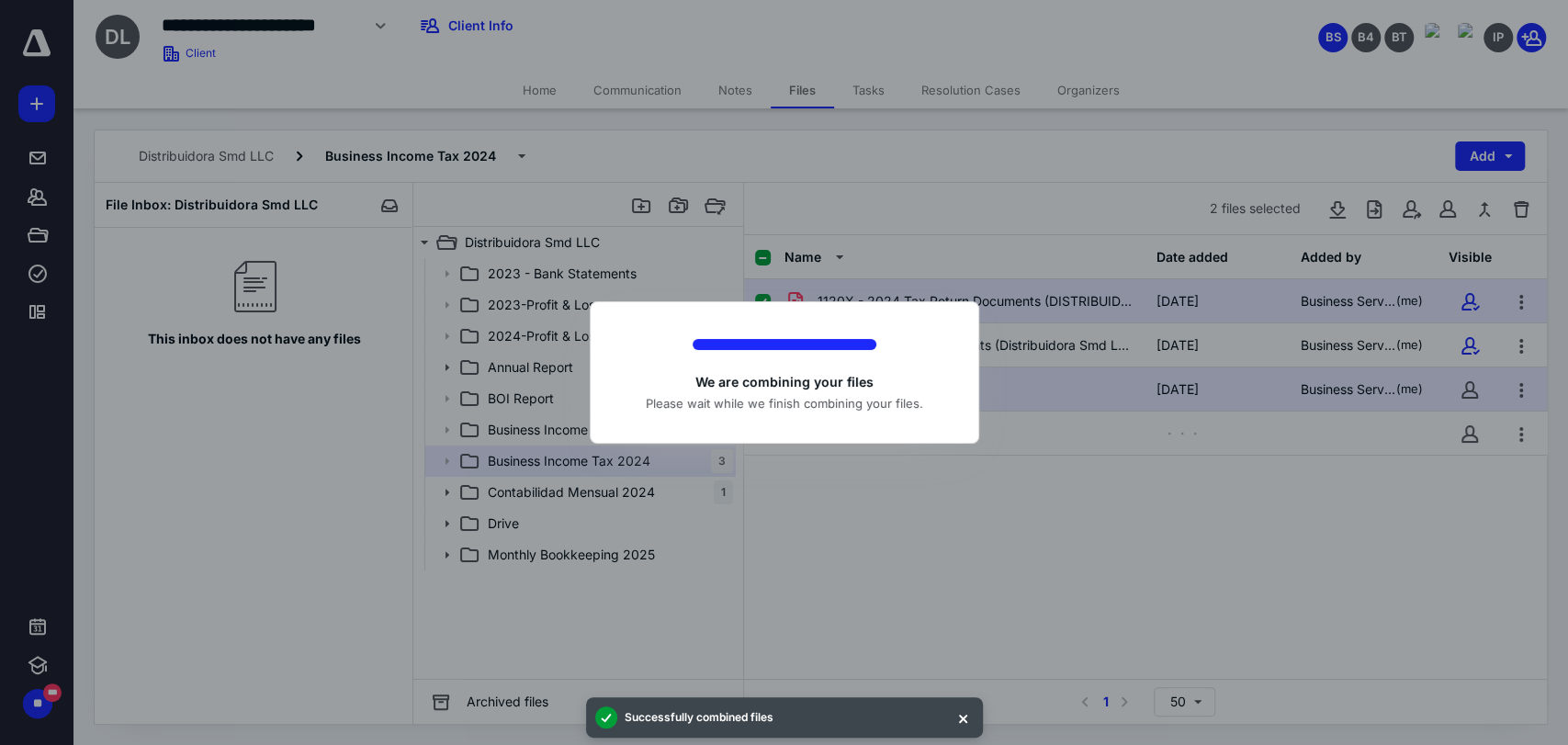 checkbox on "false" 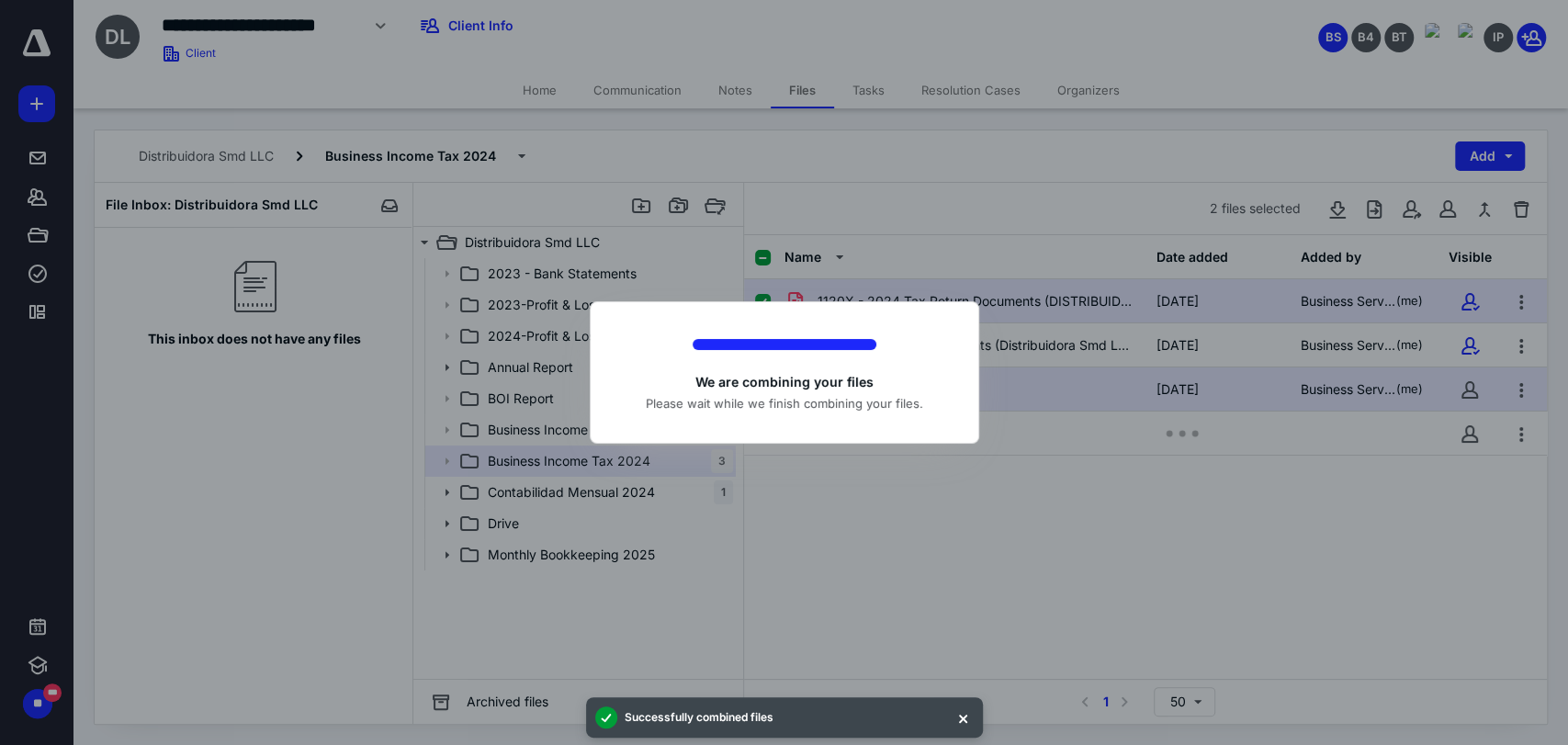 checkbox on "false" 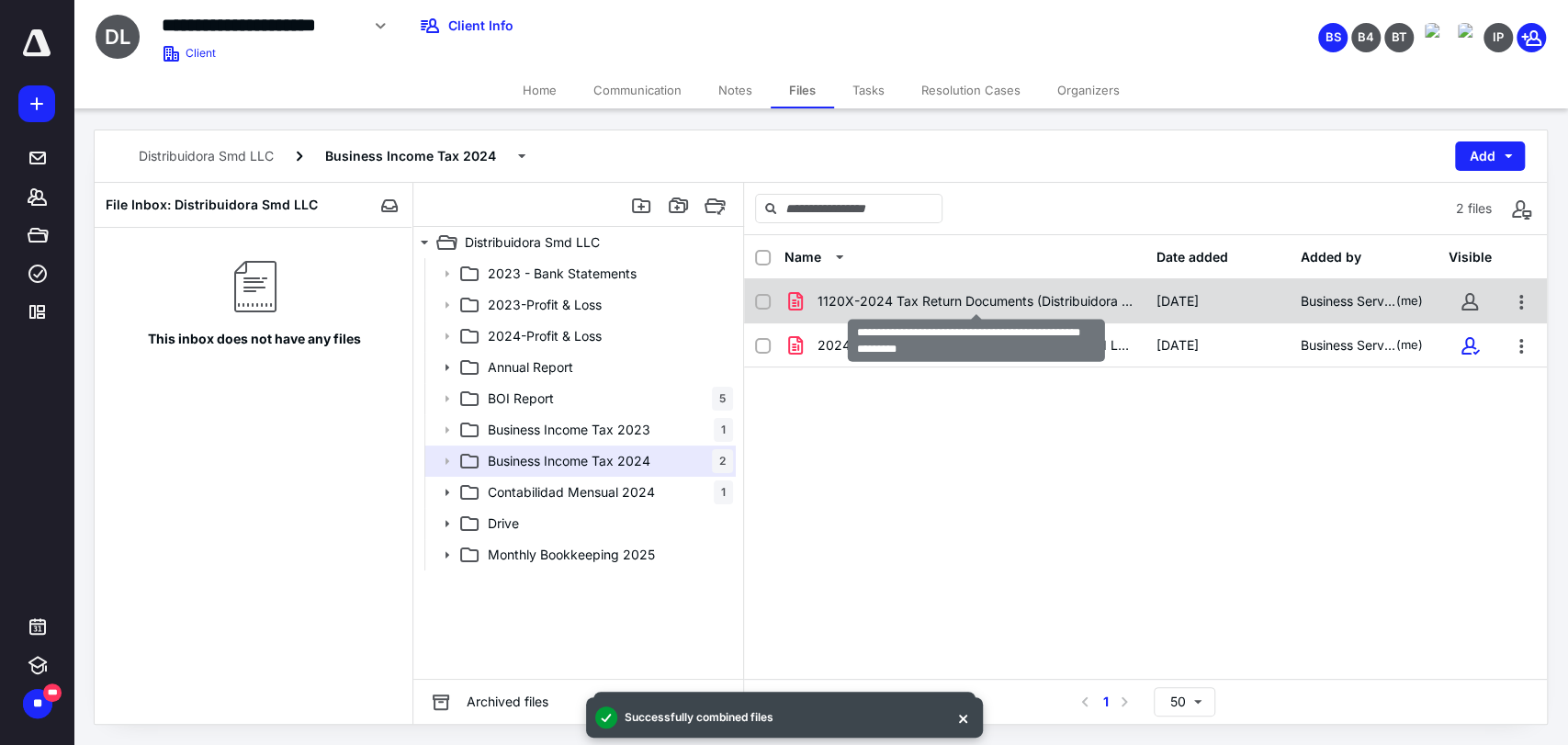 click on "1120X-2024 Tax Return Documents (Distribuidora SMD LLC).pdf" at bounding box center (976, 301) 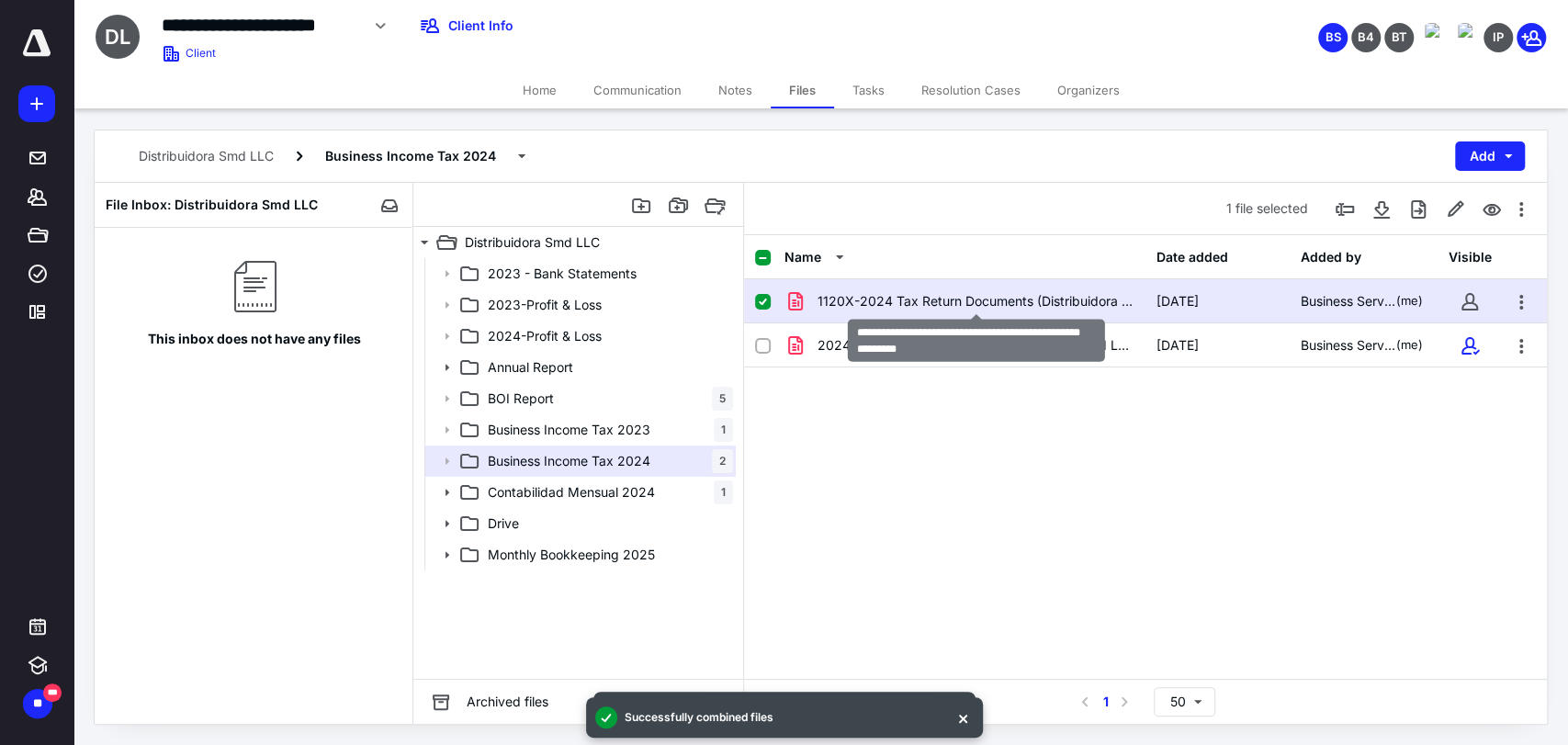 click on "1120X-2024 Tax Return Documents (Distribuidora SMD LLC).pdf" at bounding box center (976, 301) 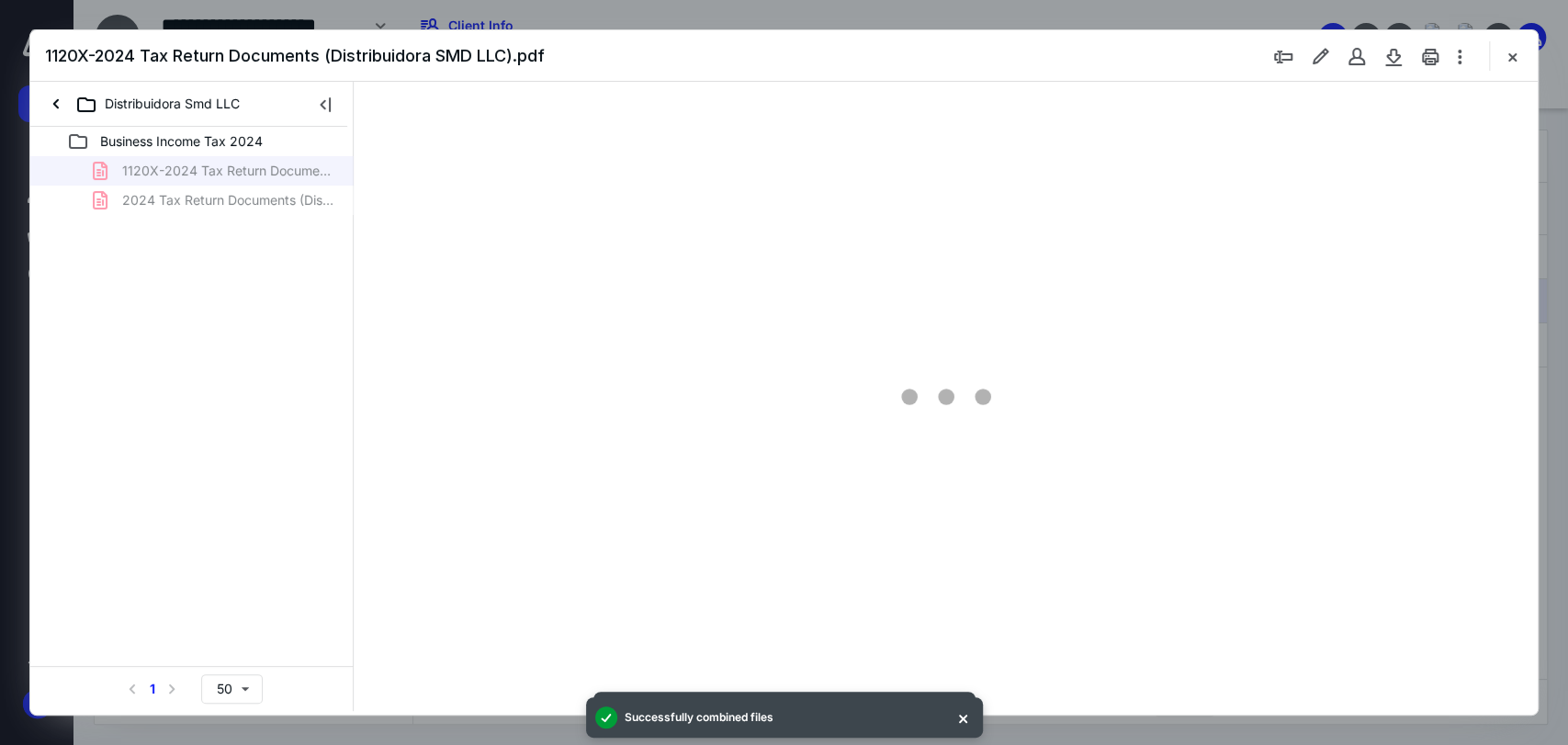 scroll, scrollTop: 0, scrollLeft: 0, axis: both 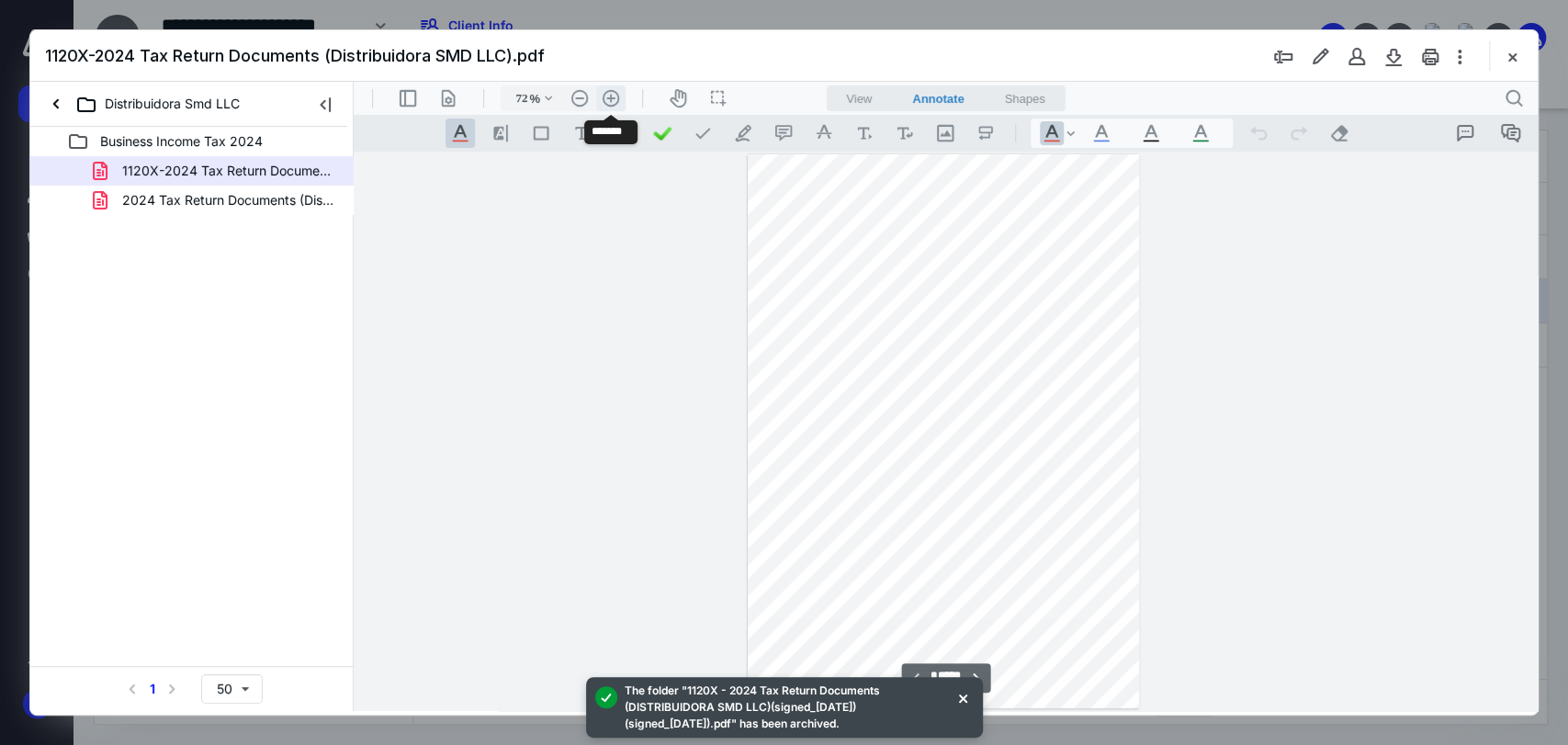 click on ".cls-1{fill:#abb0c4;} icon - header - zoom - in - line" at bounding box center (611, 98) 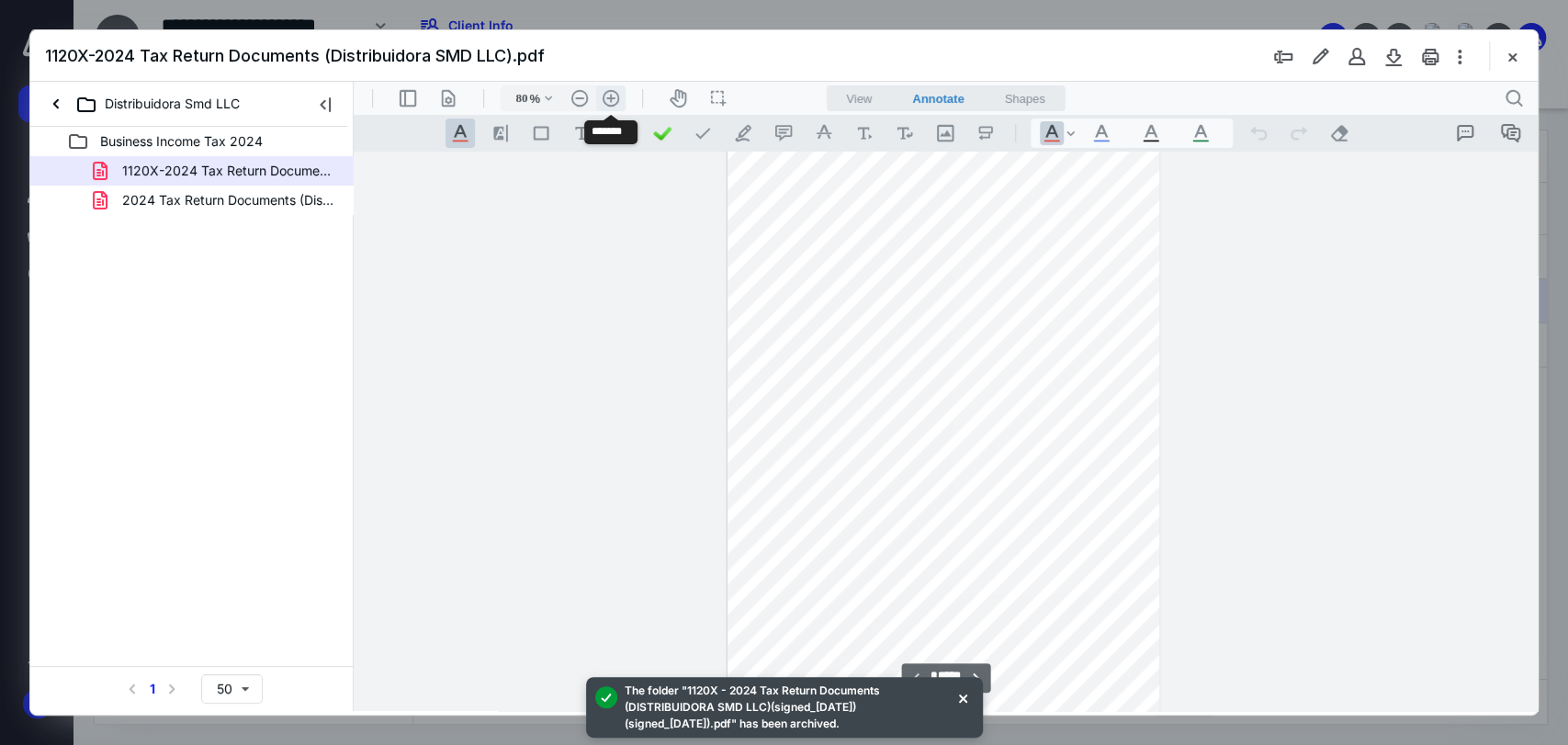 click on ".cls-1{fill:#abb0c4;} icon - header - zoom - in - line" at bounding box center (611, 98) 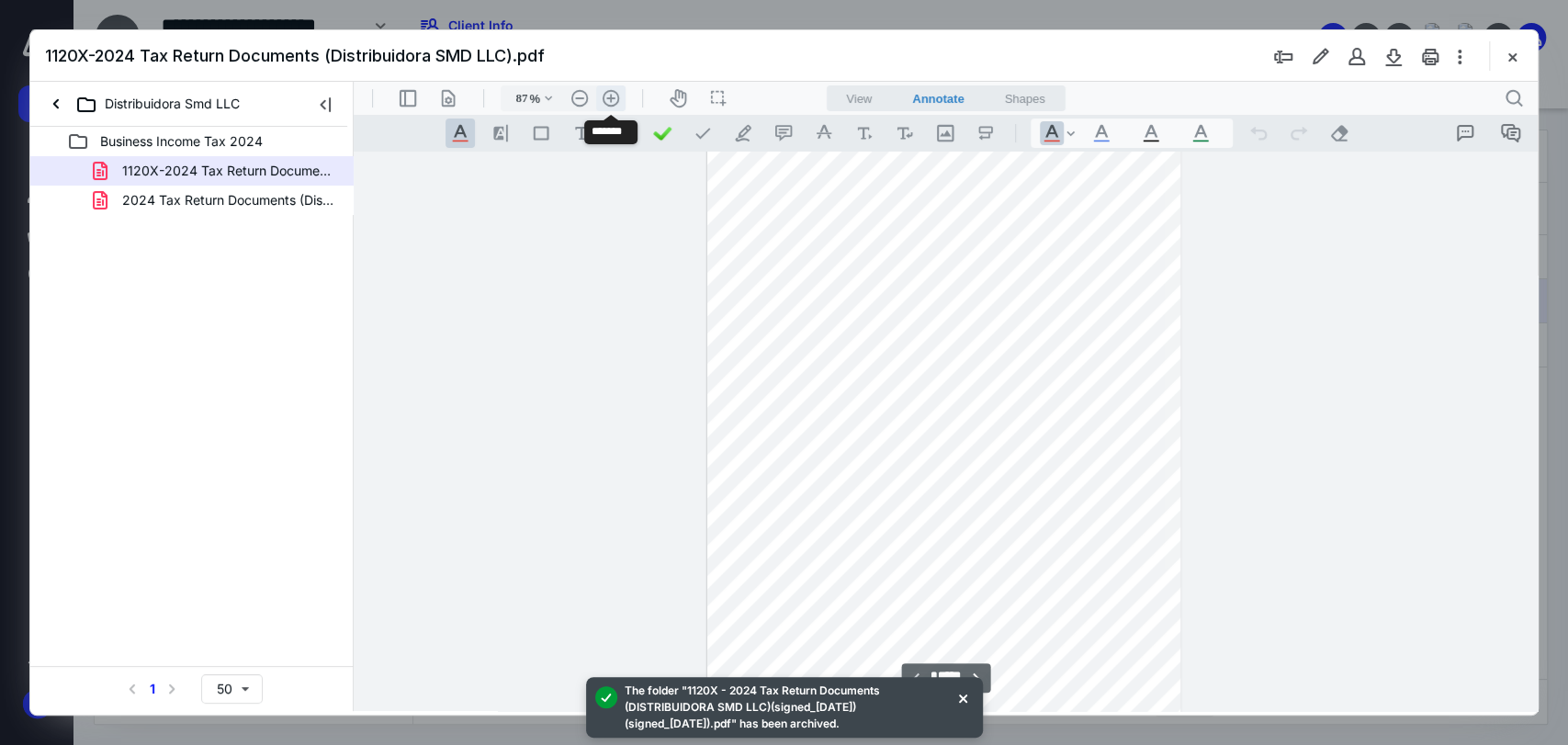 click on ".cls-1{fill:#abb0c4;} icon - header - zoom - in - line" at bounding box center (611, 98) 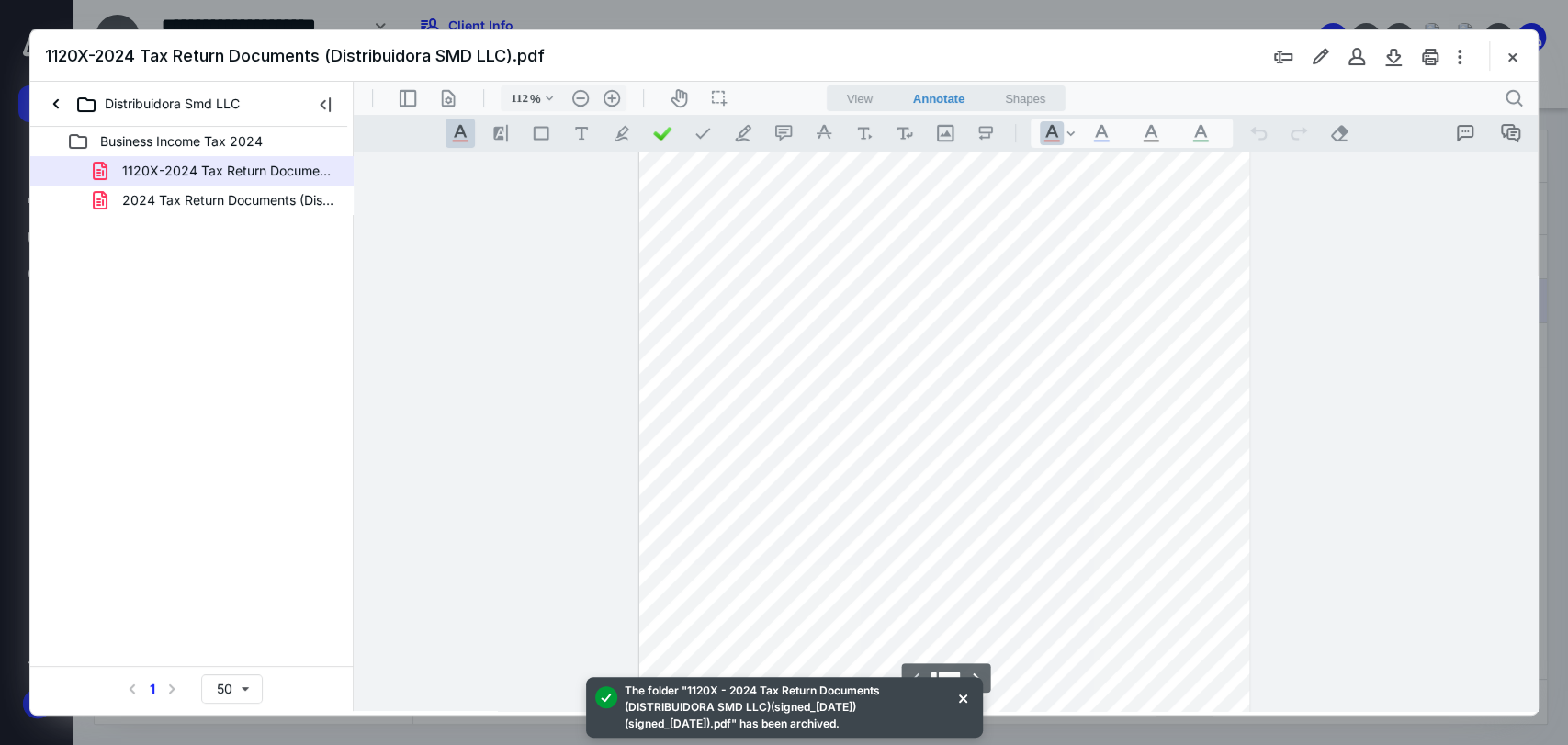 scroll, scrollTop: 0, scrollLeft: 0, axis: both 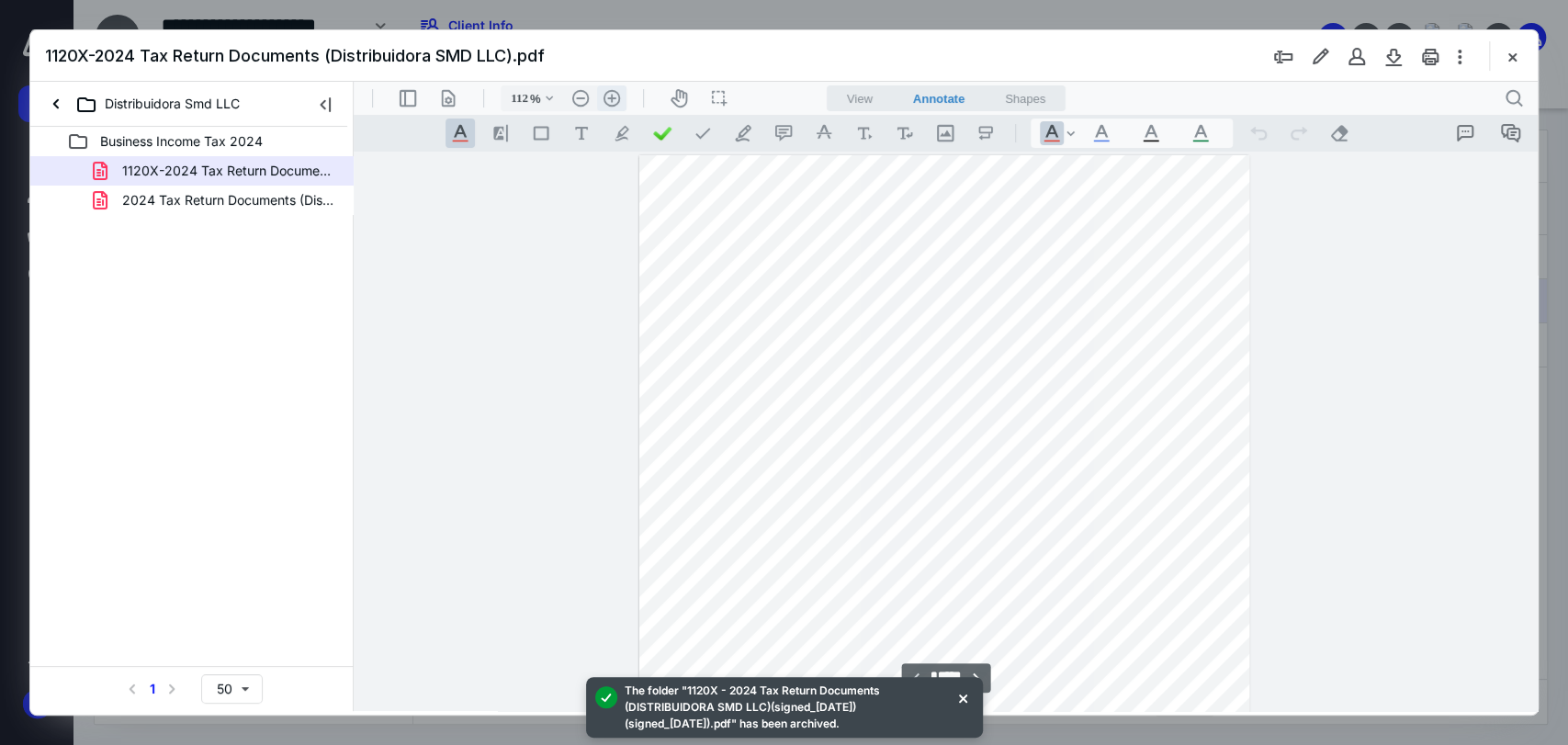 click on ".cls-1{fill:#abb0c4;} icon - header - zoom - in - line" at bounding box center [612, 98] 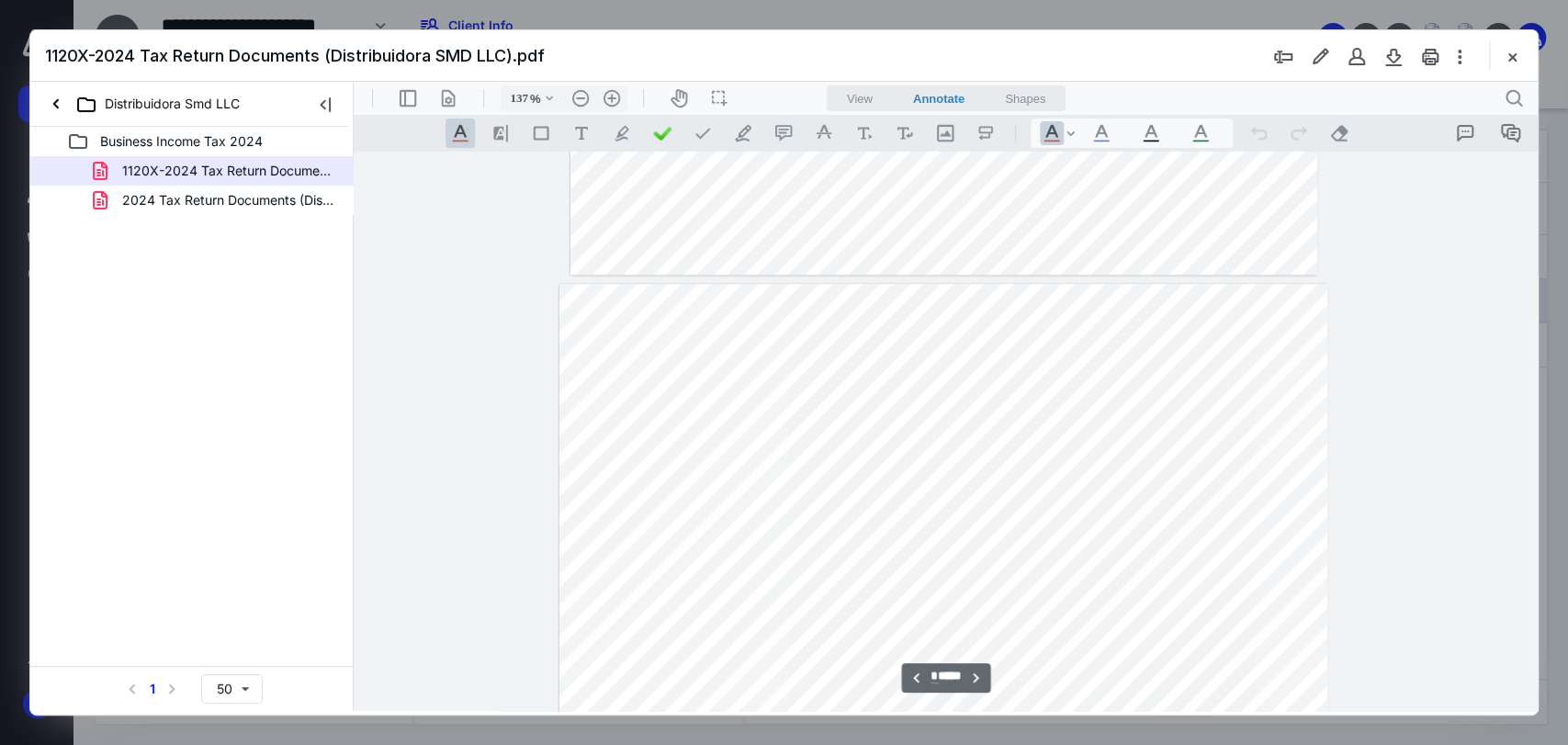 scroll, scrollTop: 1021, scrollLeft: 0, axis: vertical 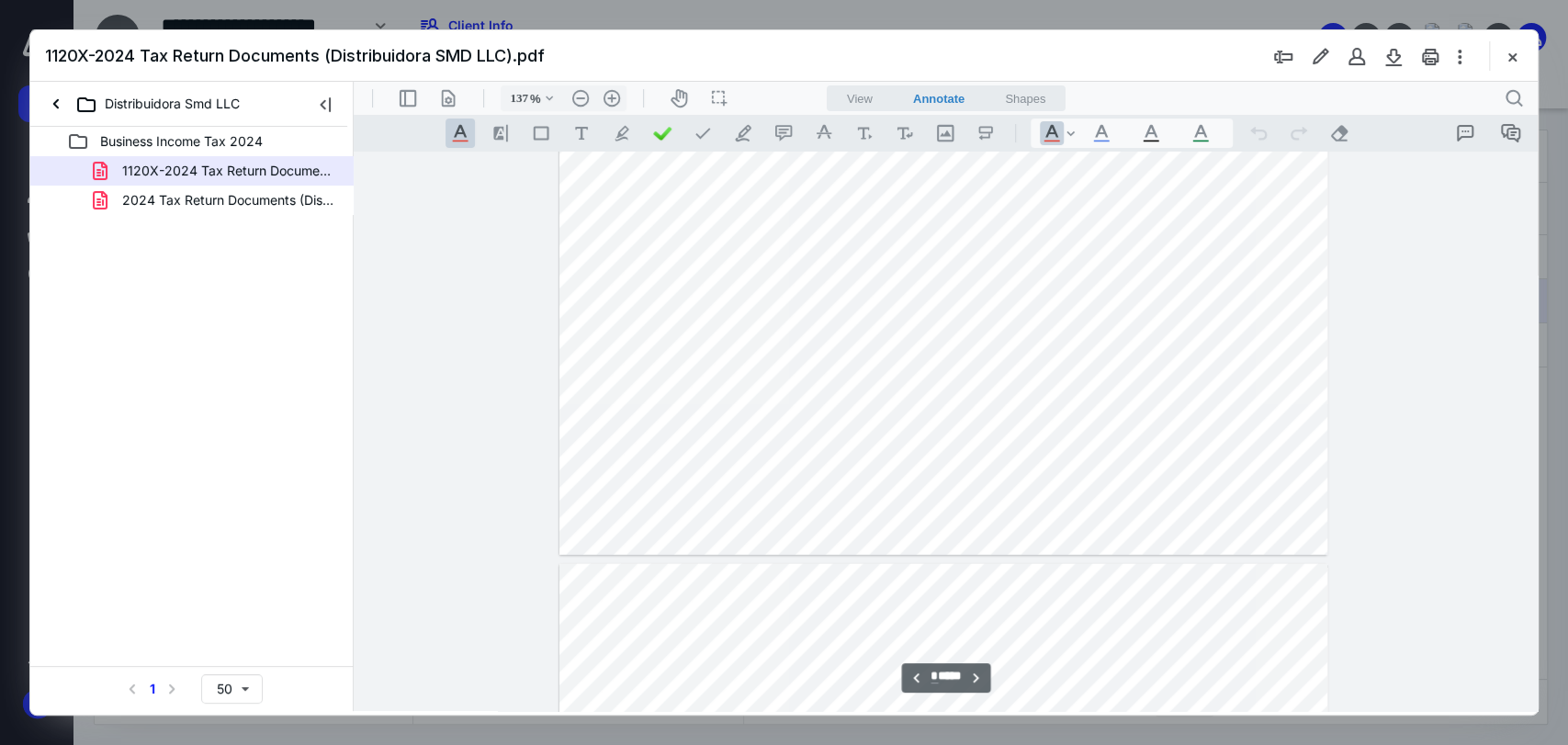 type on "*" 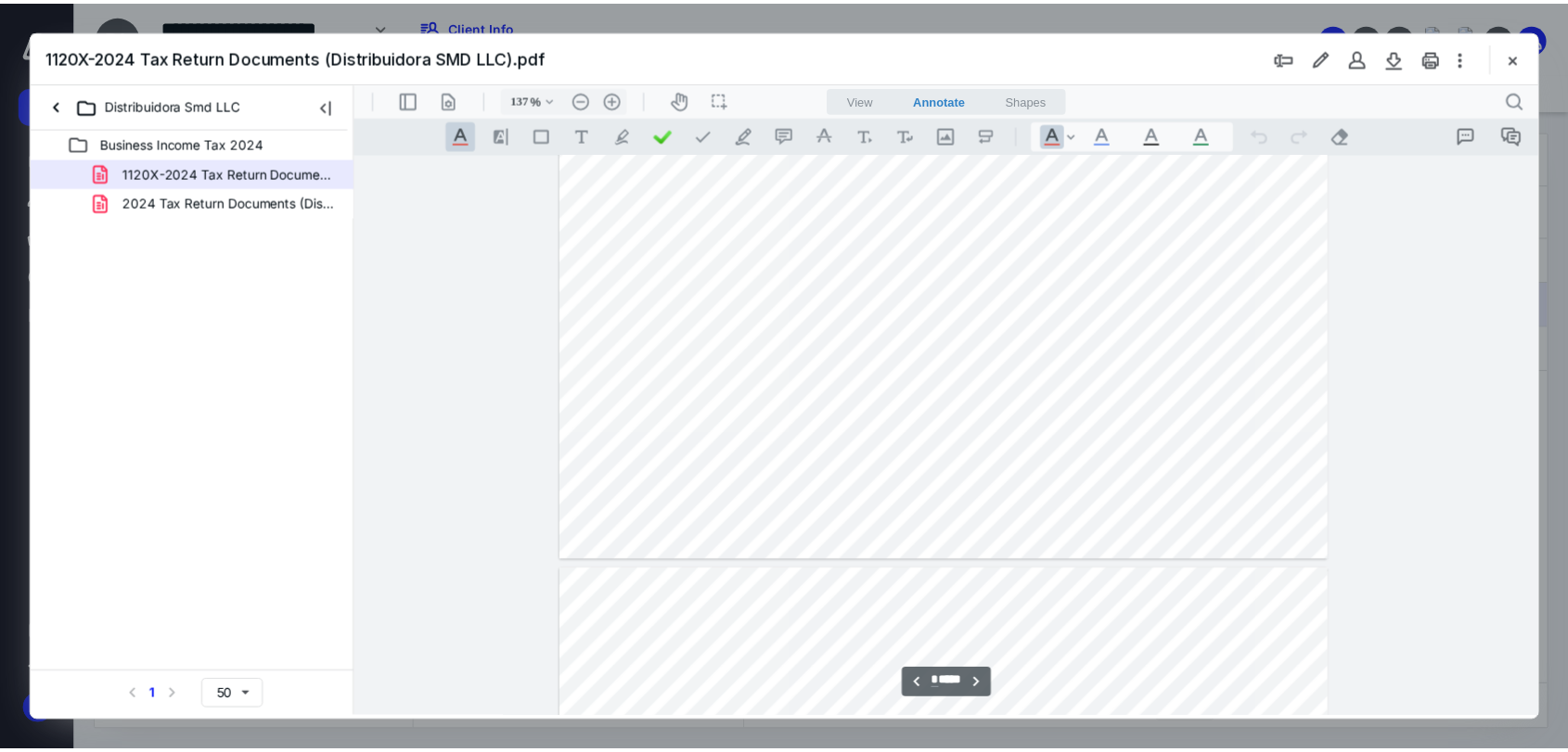 scroll, scrollTop: 7933, scrollLeft: 0, axis: vertical 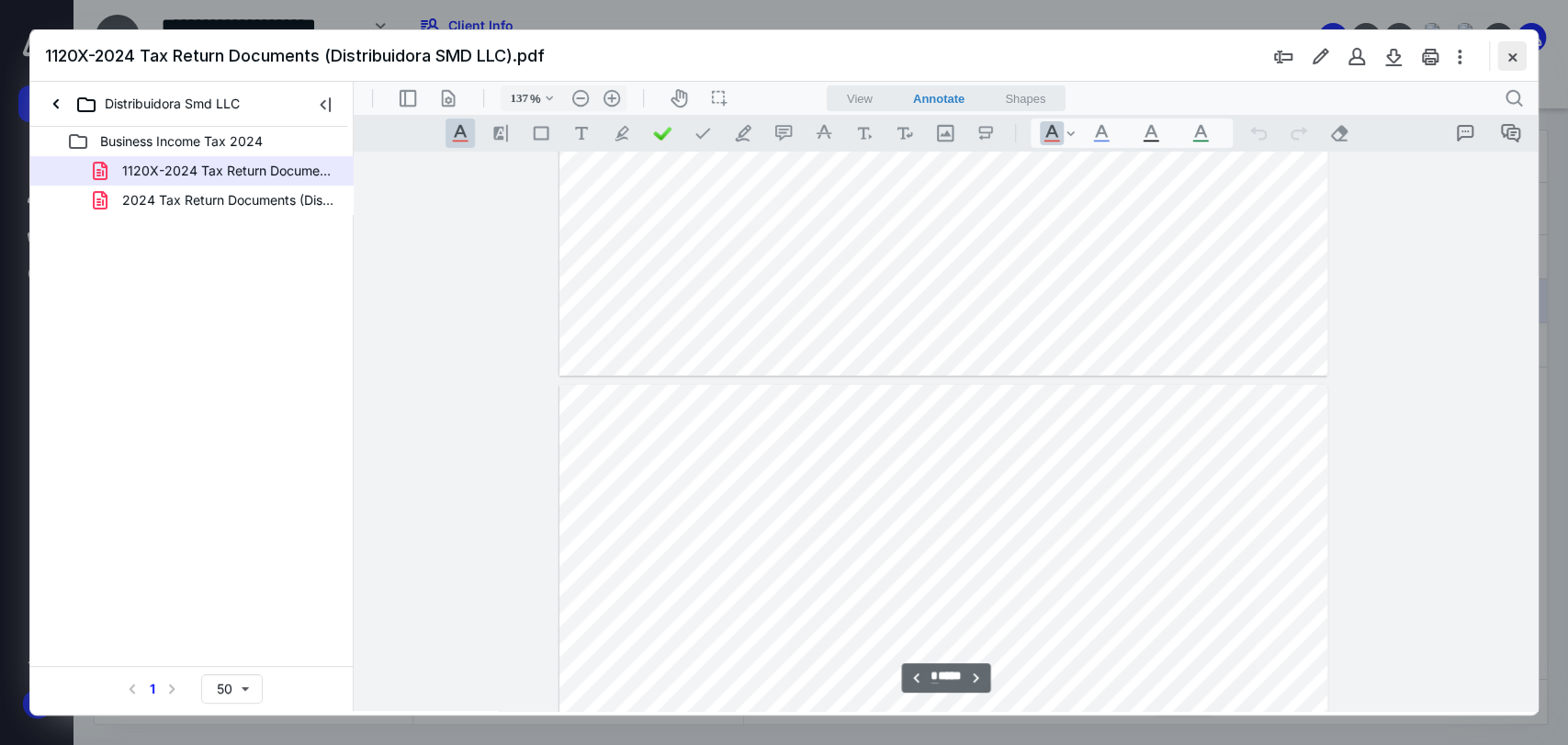 click at bounding box center [1512, 56] 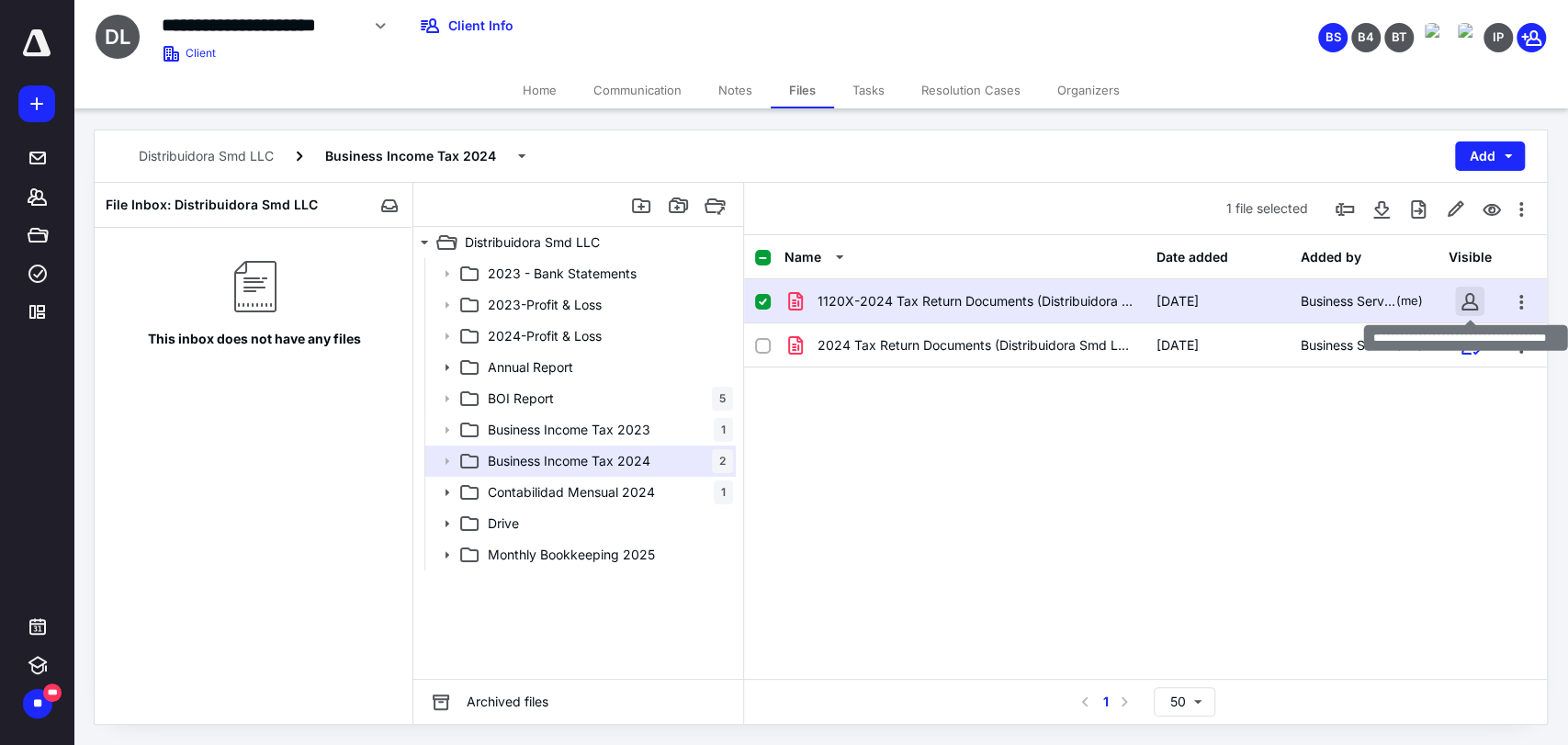 click at bounding box center (1470, 301) 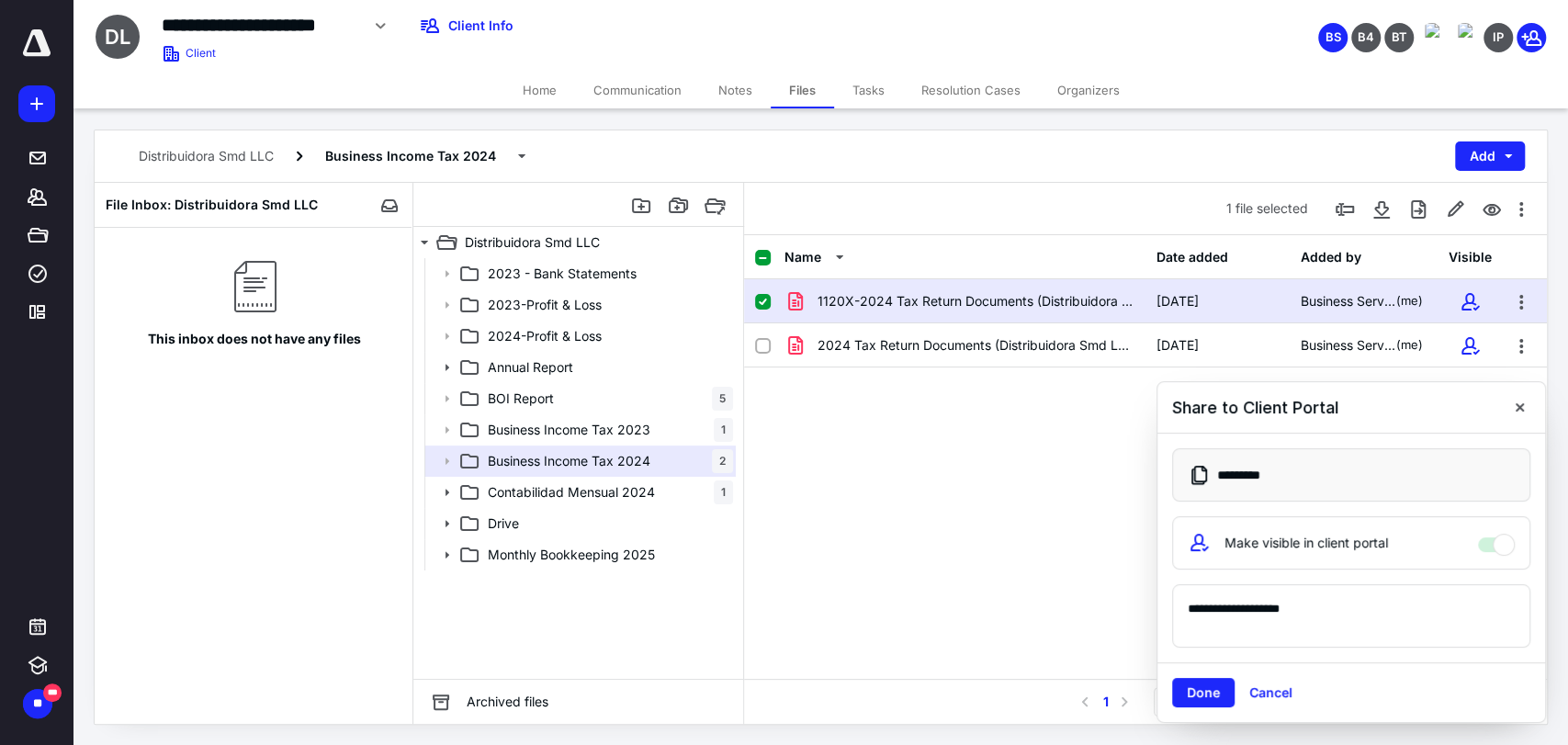 click on "Done" at bounding box center [1203, 693] 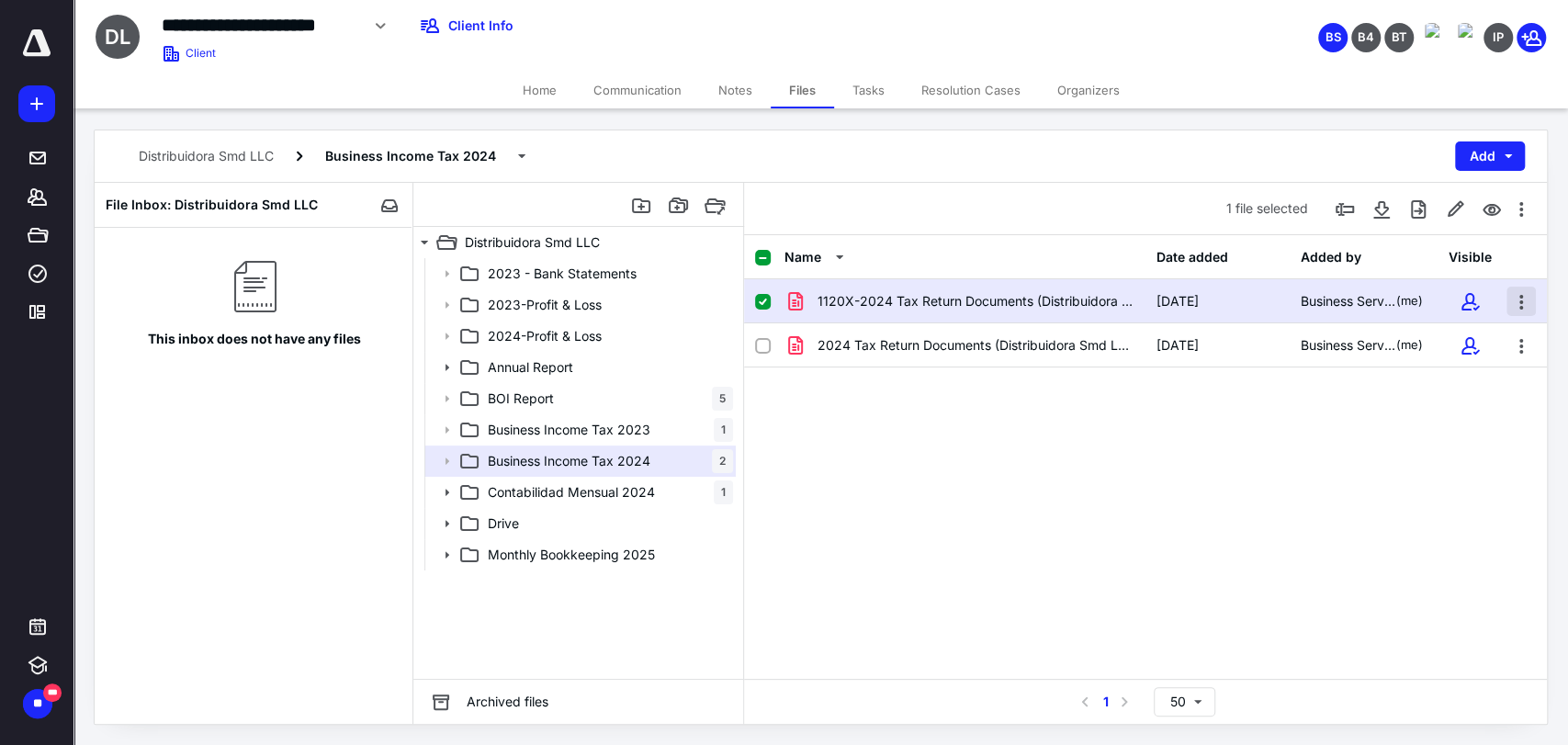 click at bounding box center (1521, 301) 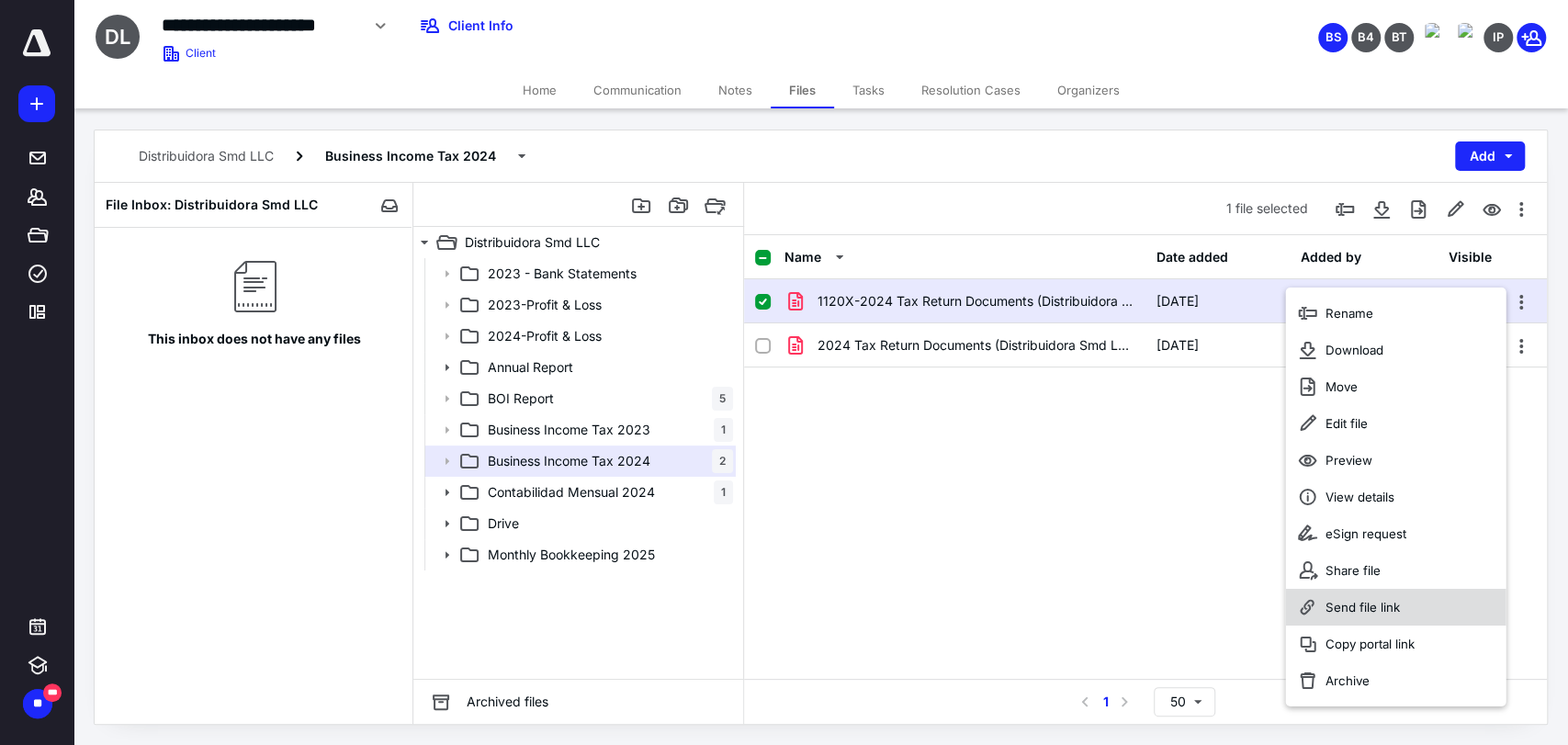 click on "Send file link" at bounding box center (1362, 607) 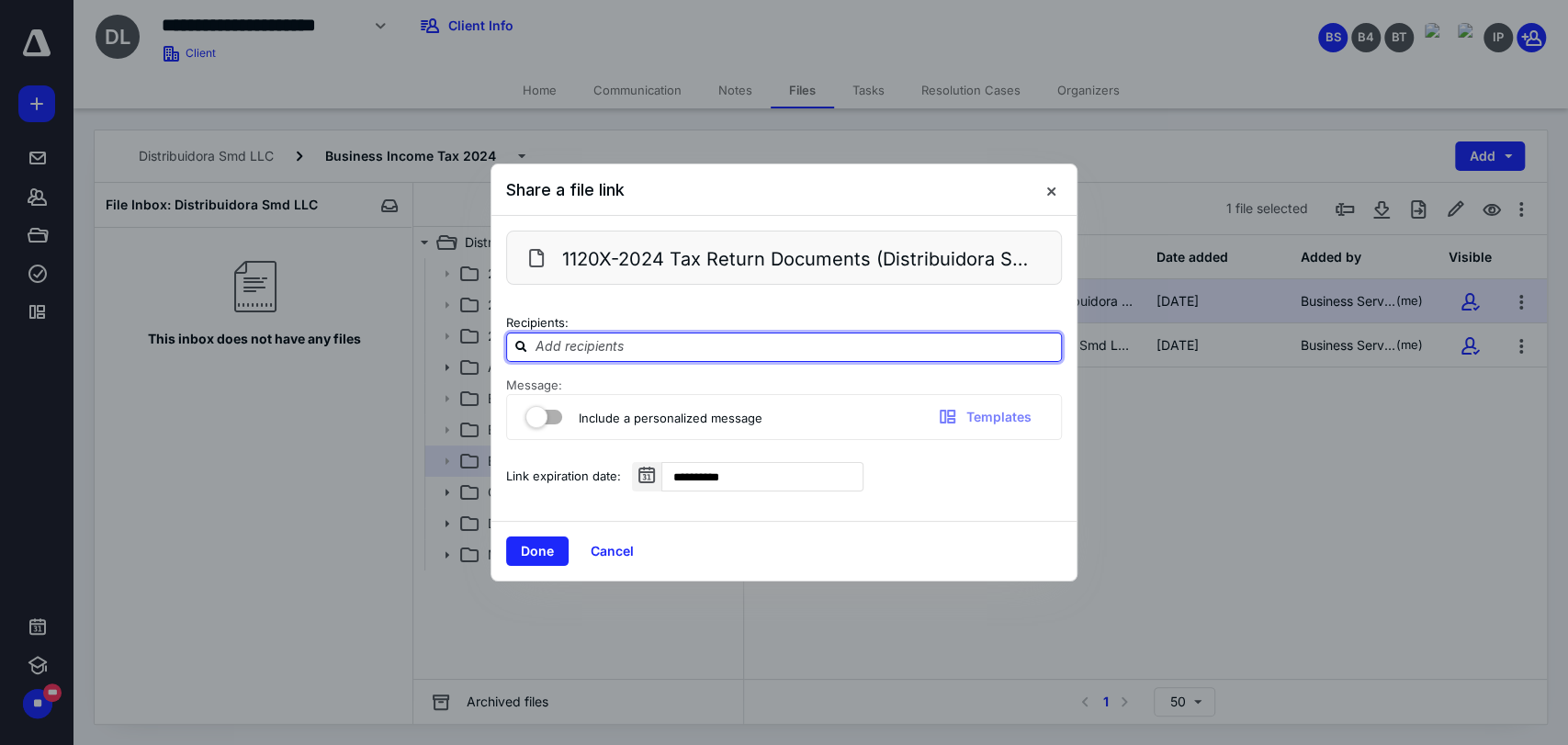 click at bounding box center [795, 346] 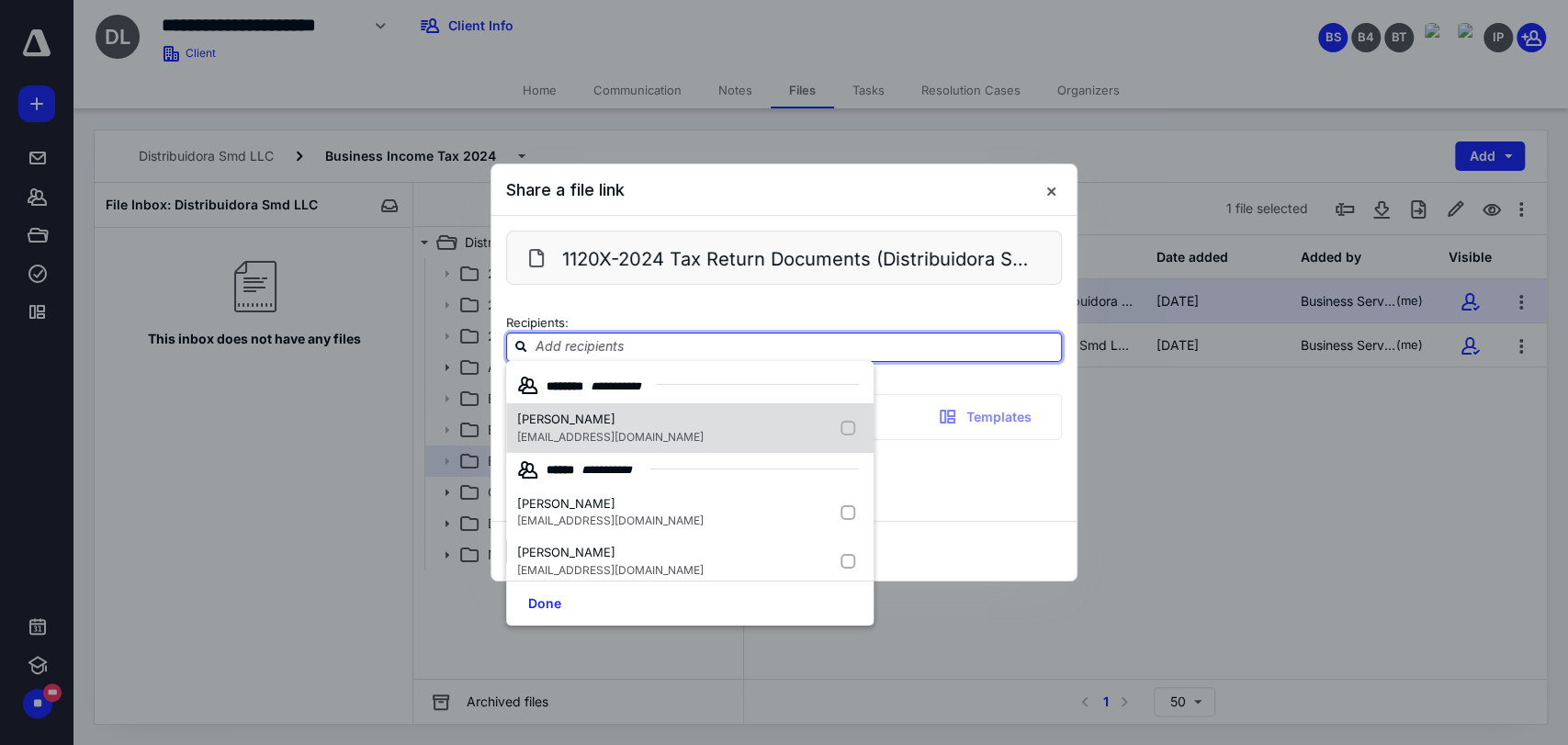 click on "Daniel Rodriguez" at bounding box center (566, 419) 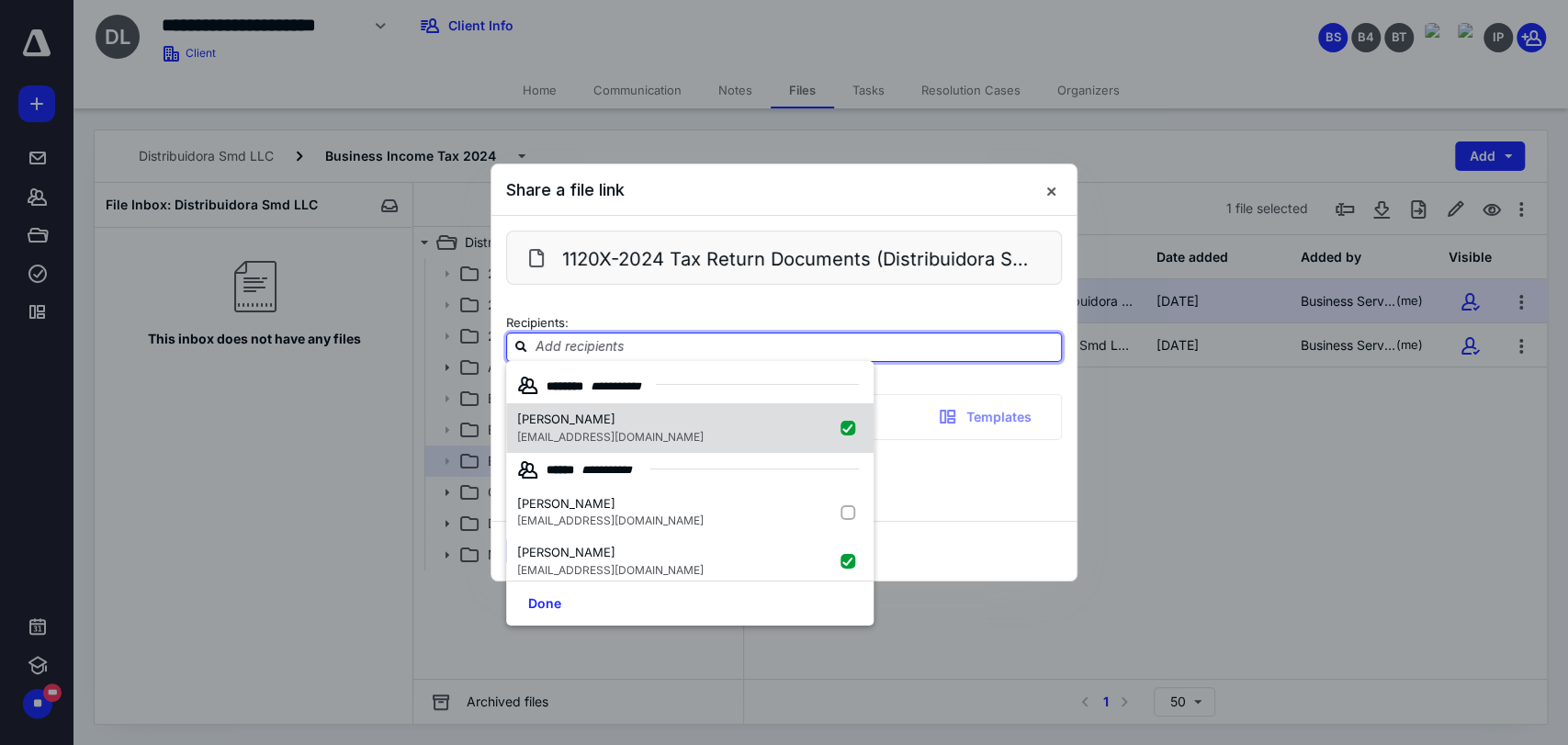 checkbox on "true" 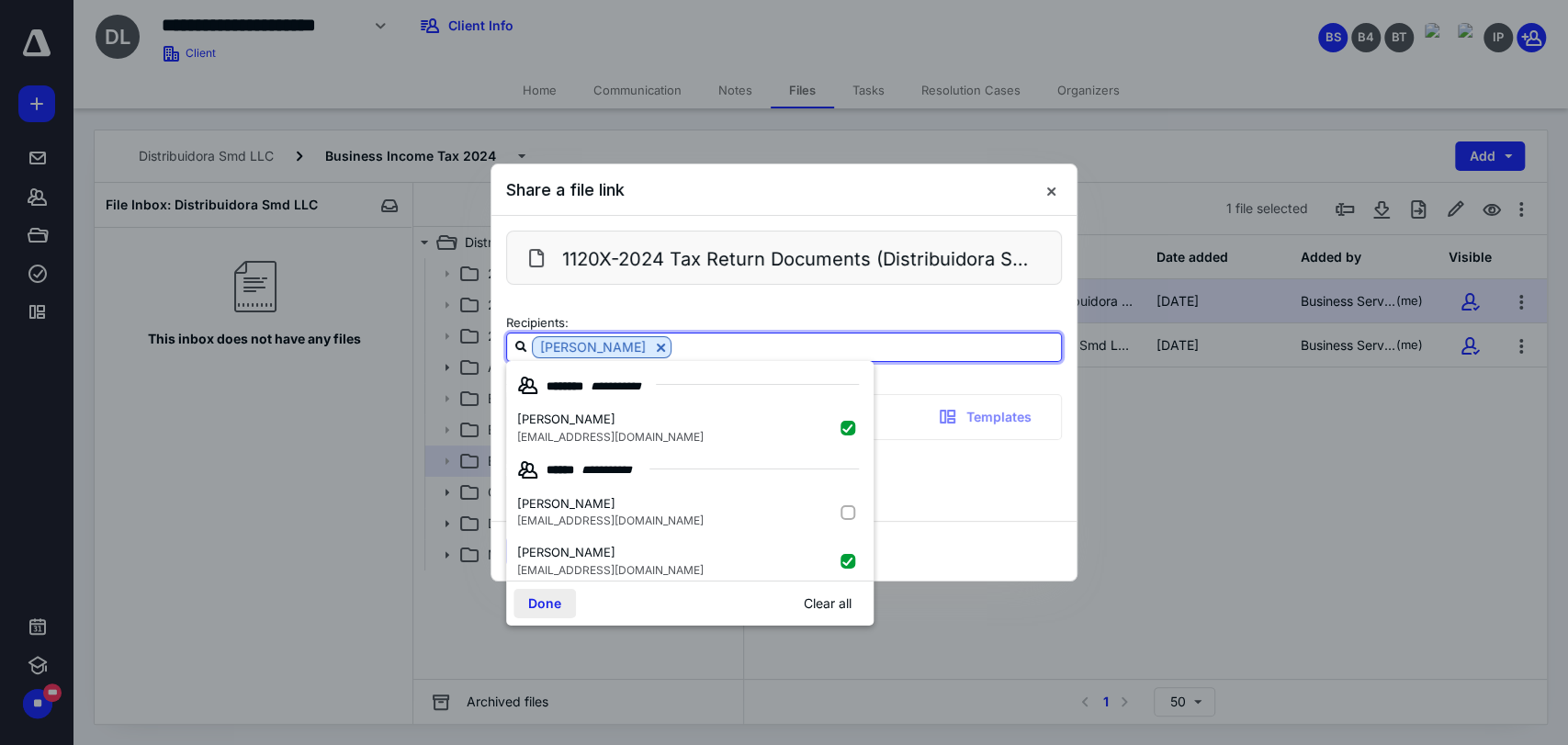 click on "Done" at bounding box center [545, 604] 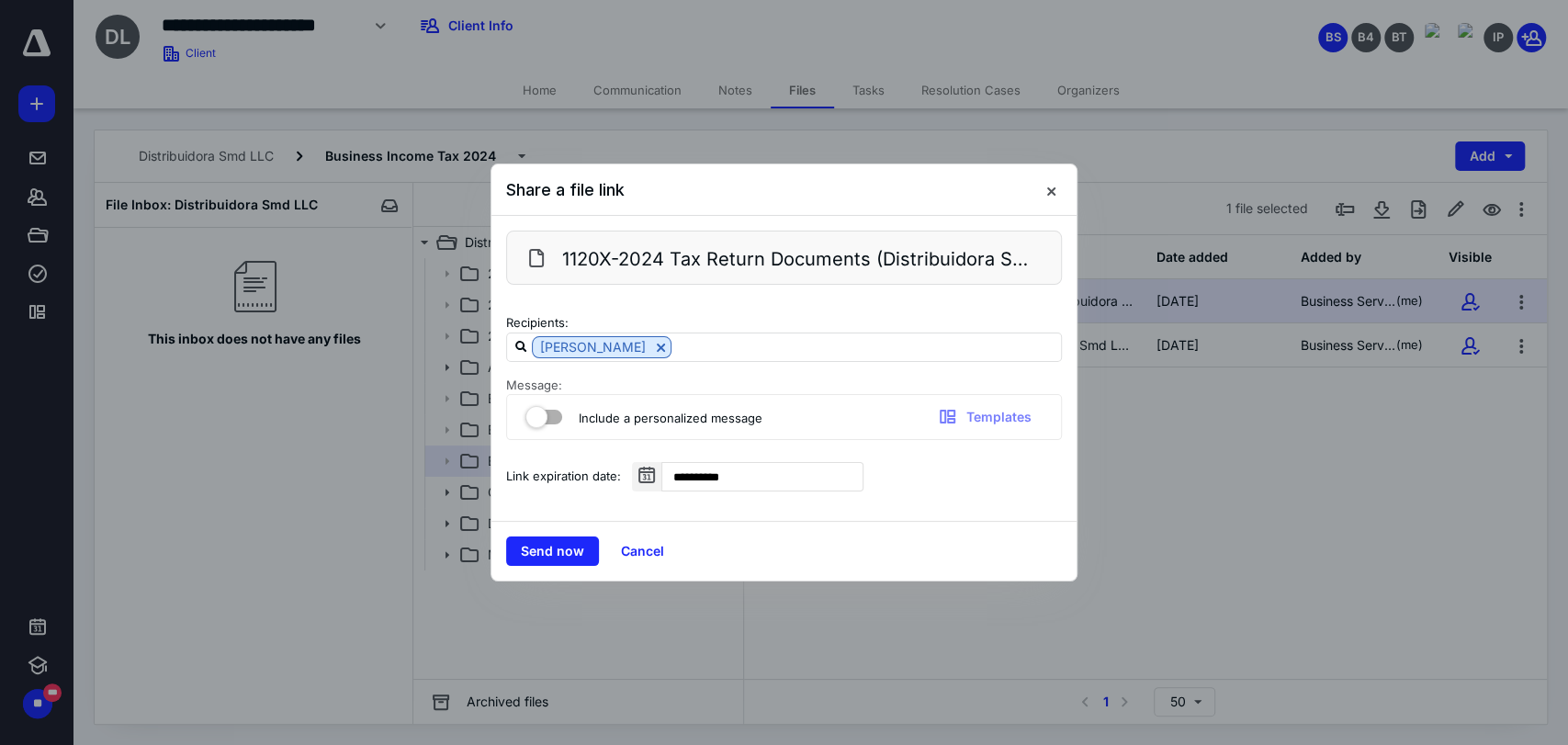 click at bounding box center (544, 413) 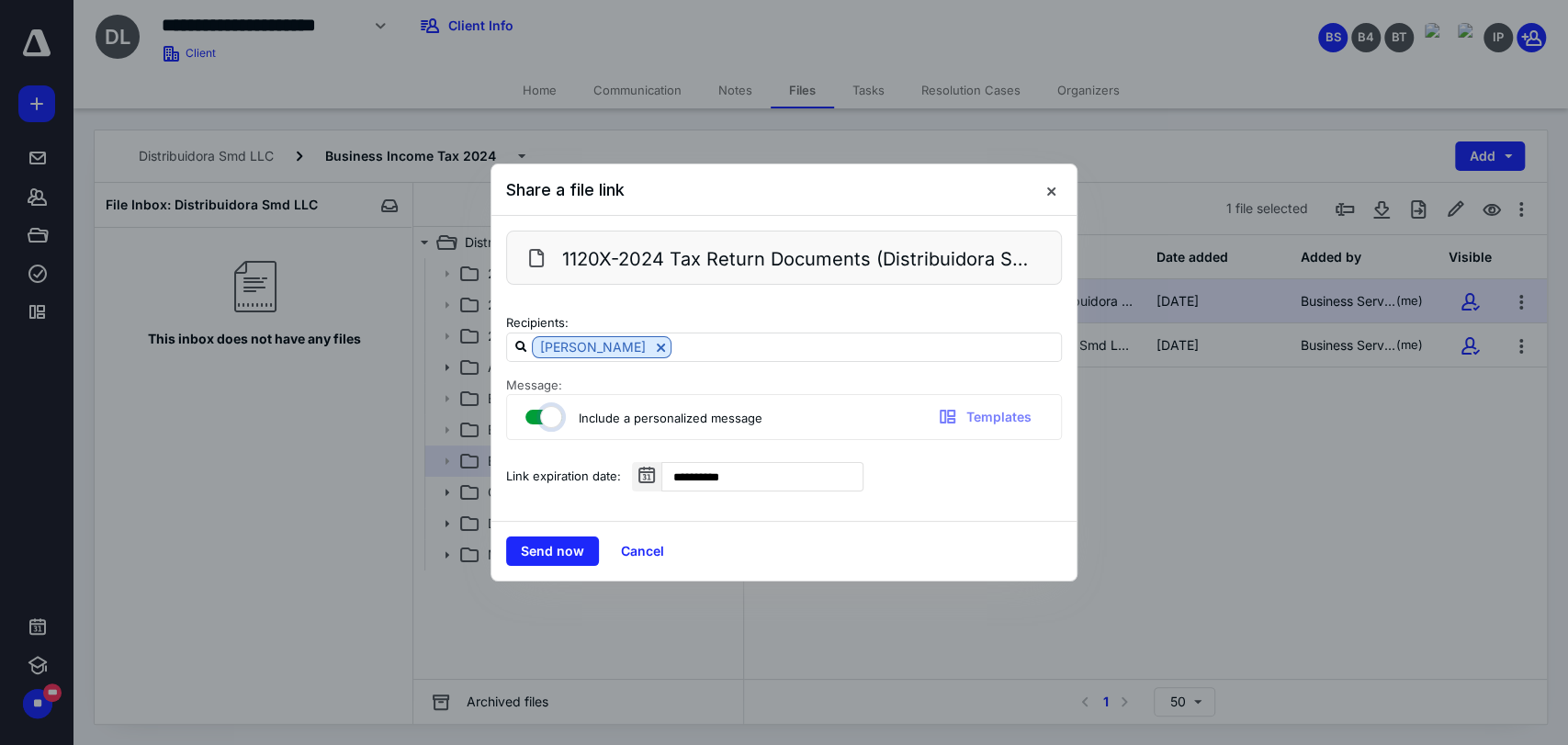 checkbox on "true" 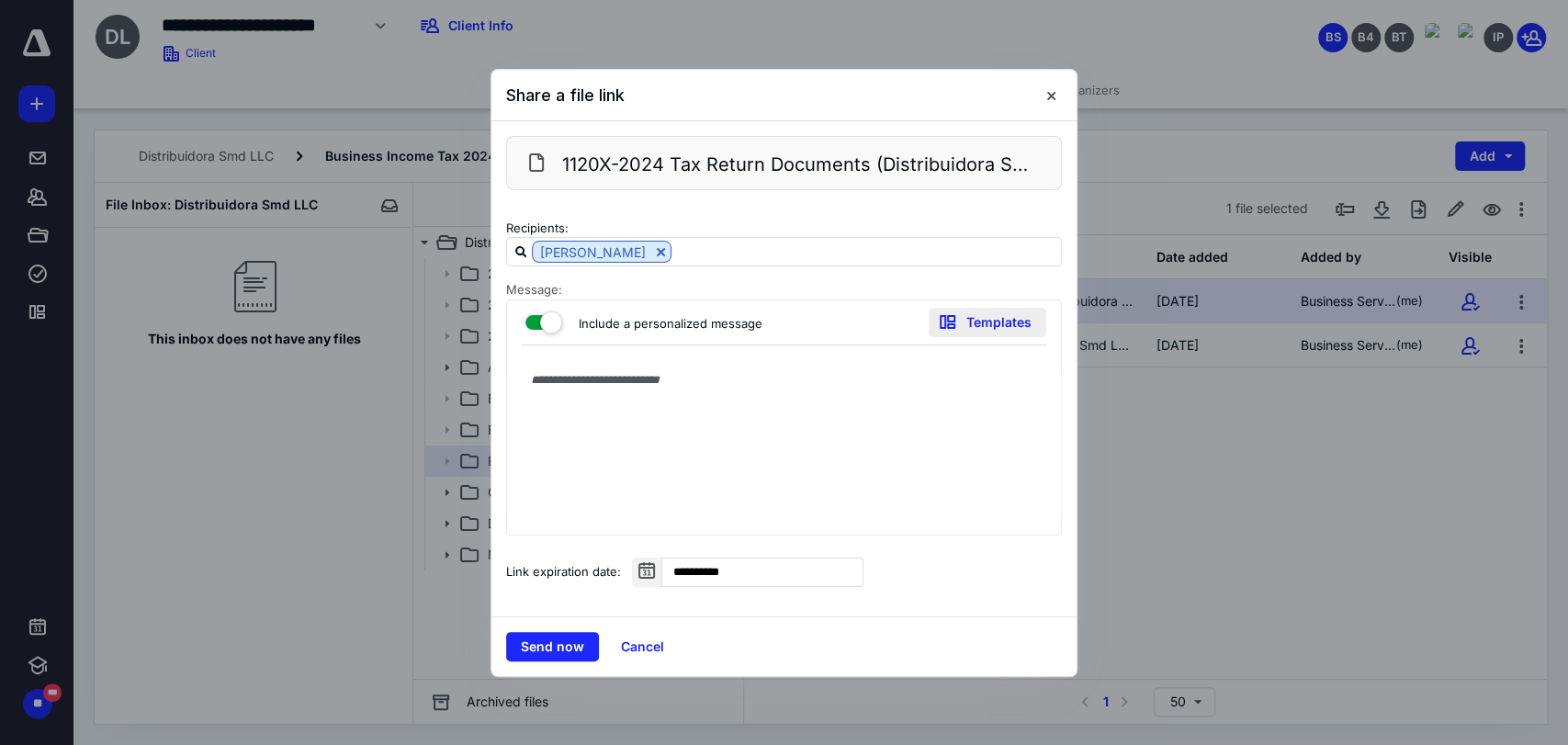 click on "Templates" at bounding box center (987, 322) 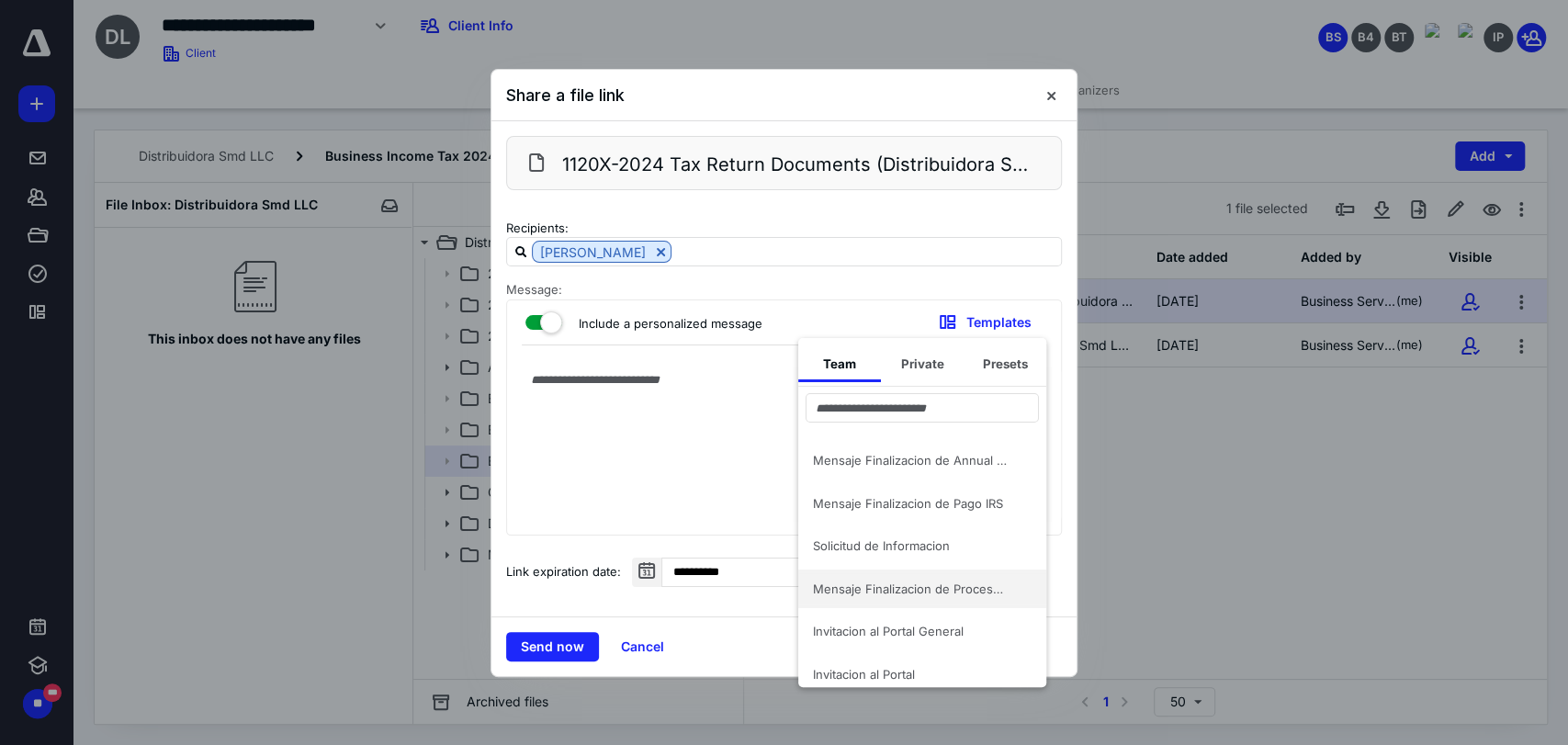 click on "Mensaje Finalizacion de Proceso de Taxes" at bounding box center [911, 589] 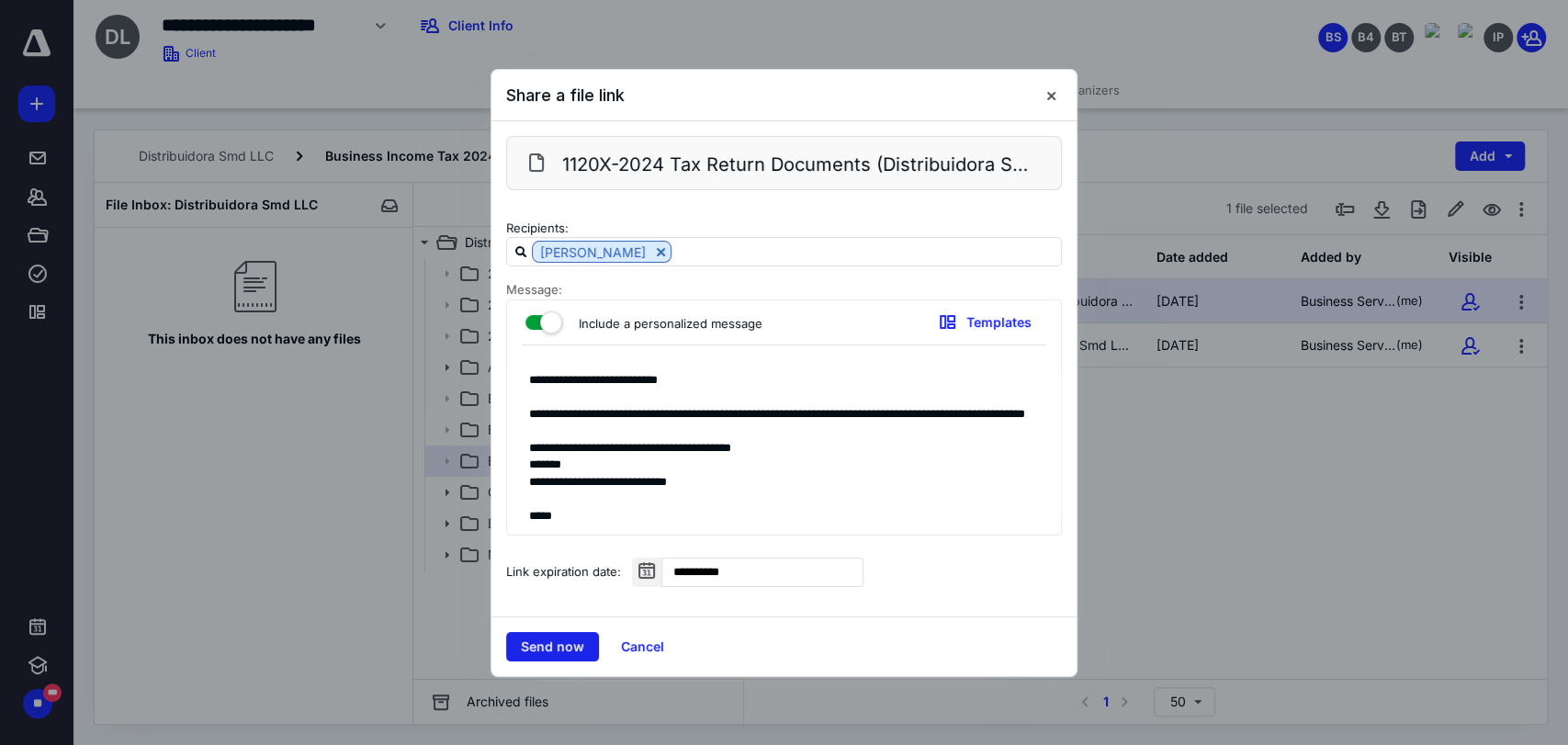 click on "Send now" at bounding box center [552, 647] 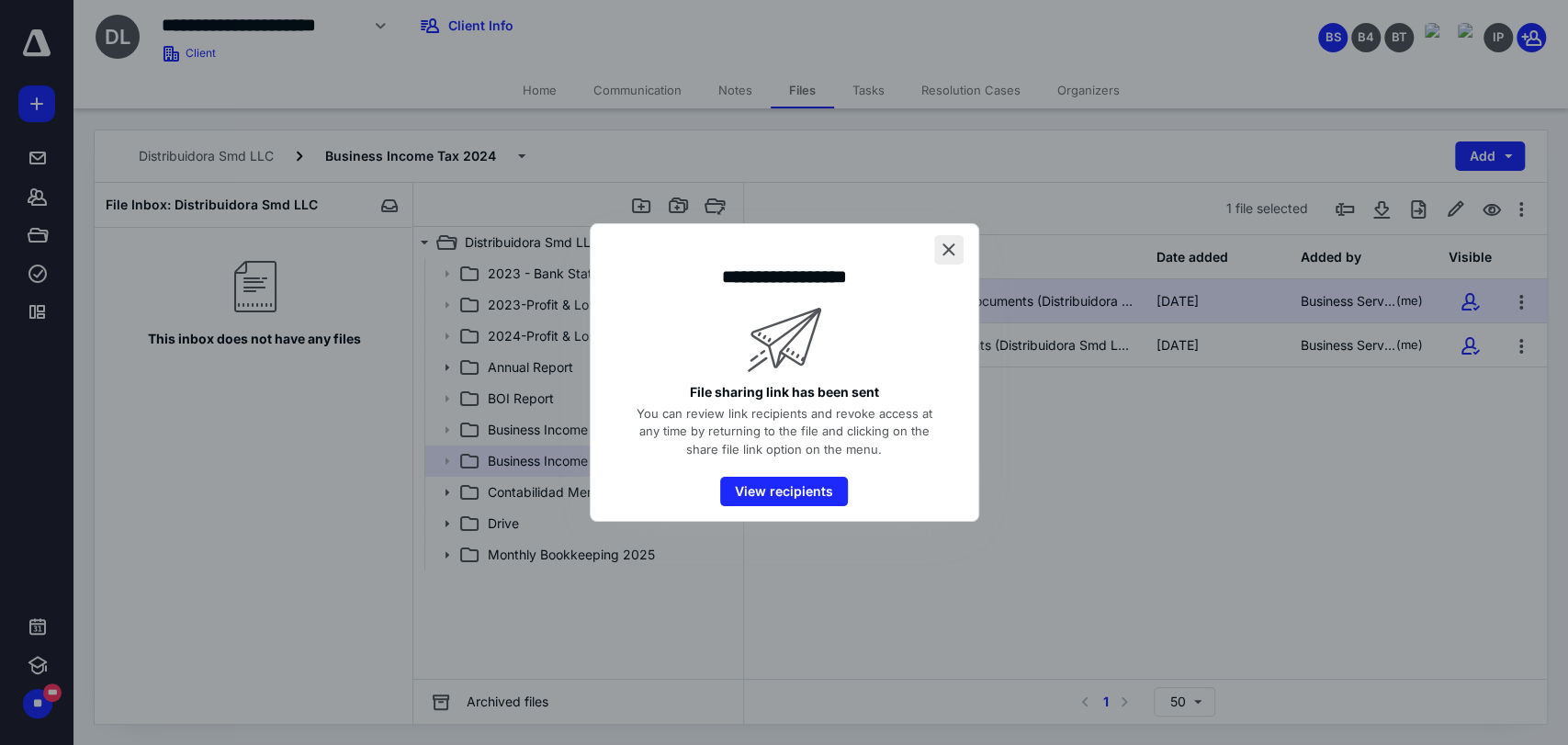 click at bounding box center (949, 250) 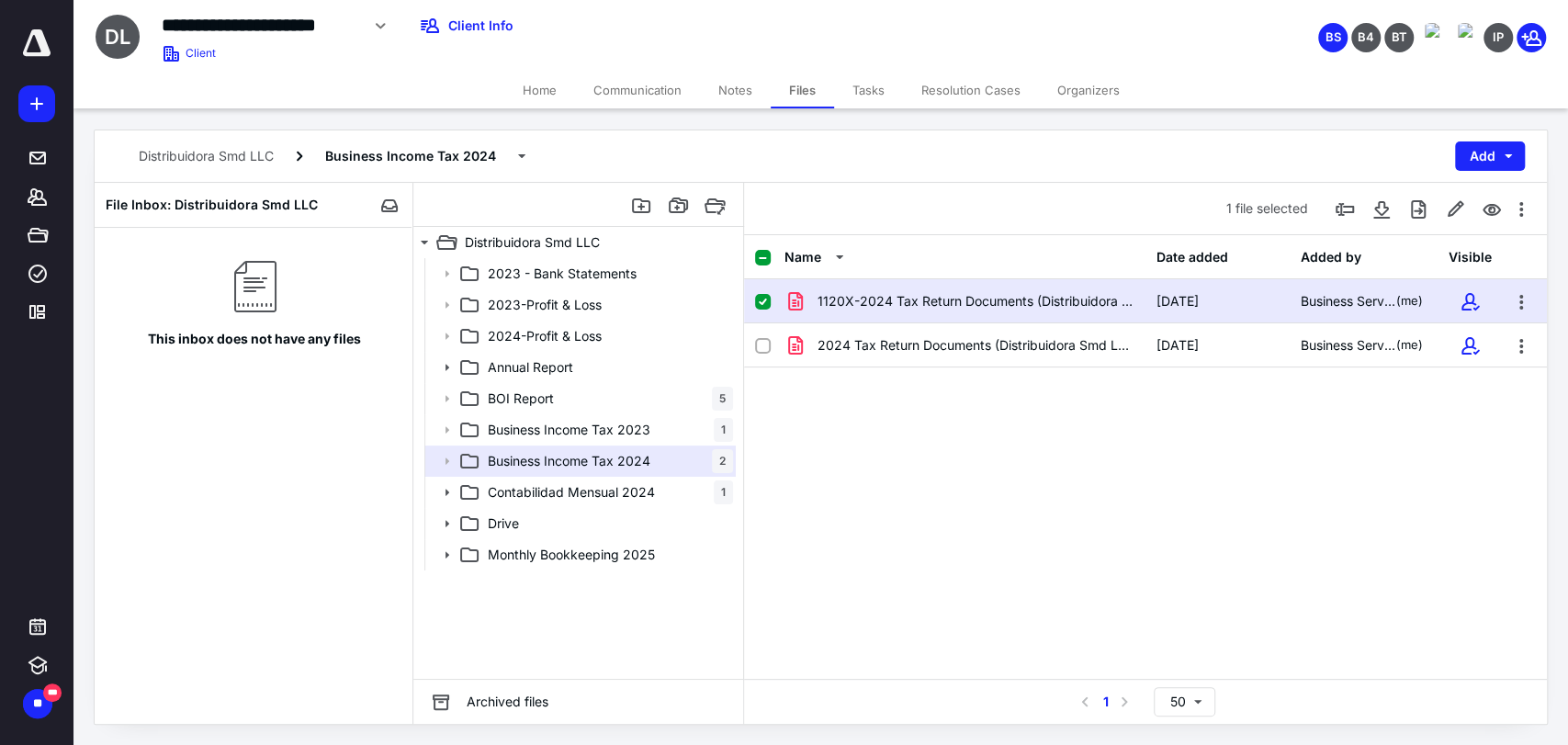 click on "Tasks" at bounding box center [868, 90] 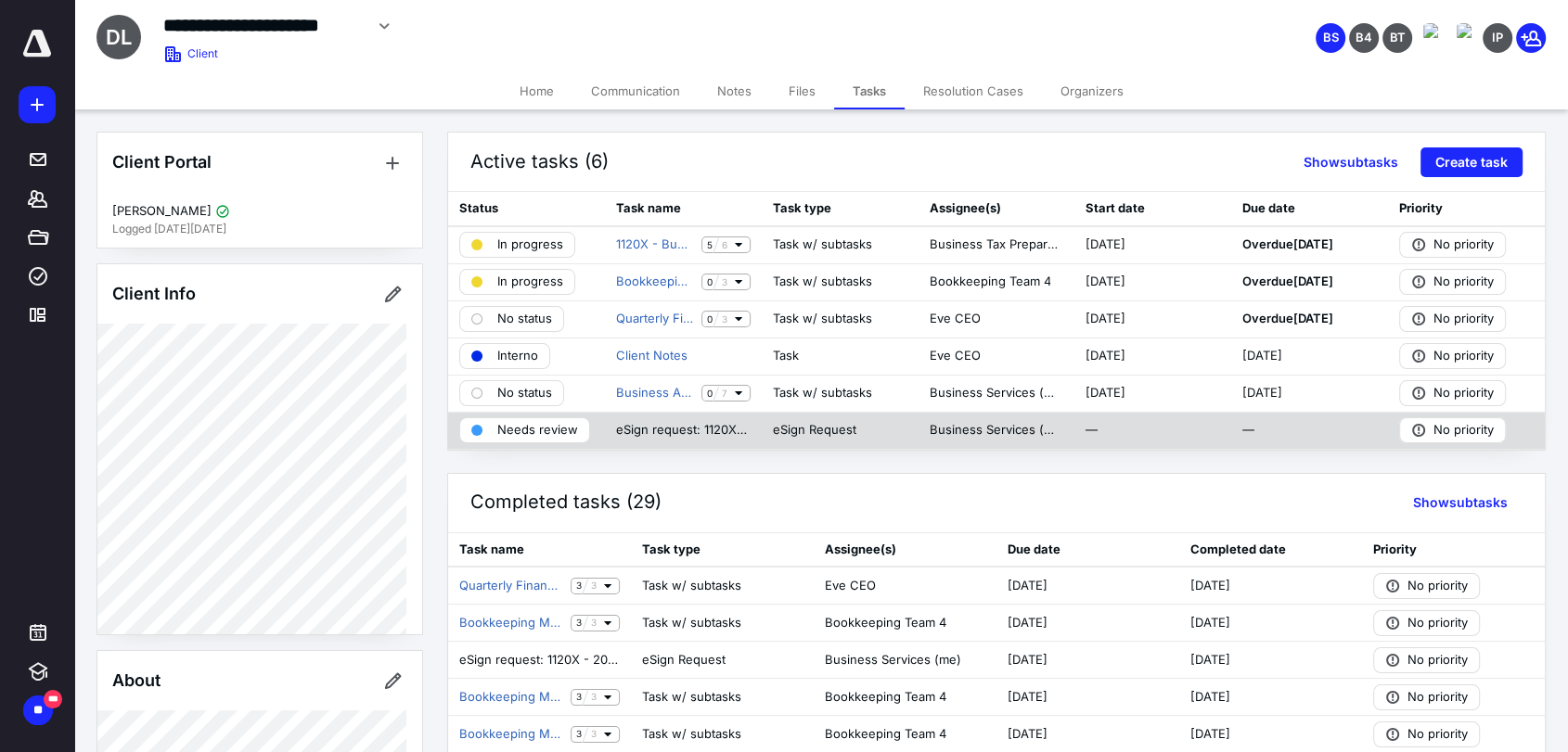 click on "Needs review" at bounding box center [537, 430] 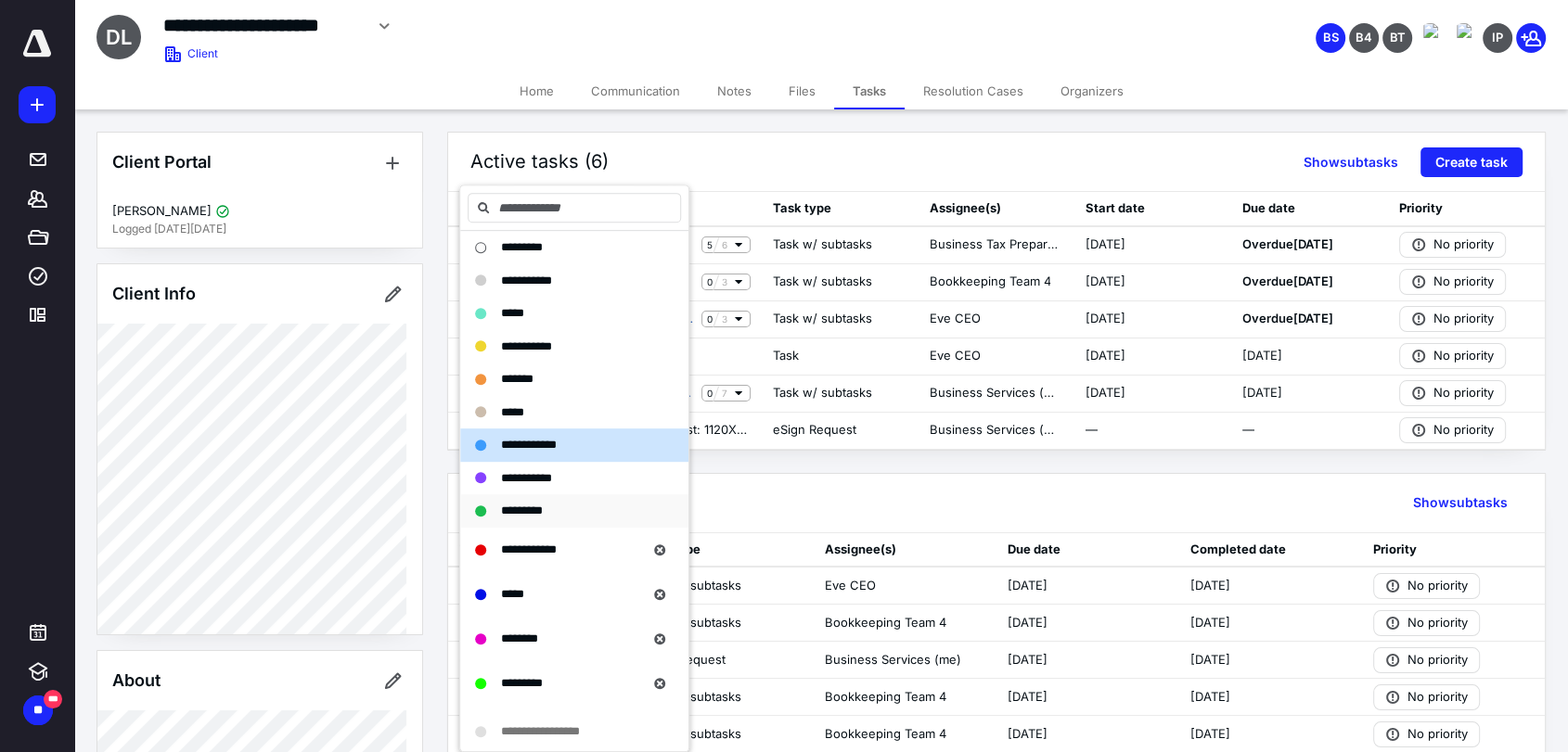 click on "*********" at bounding box center (521, 510) 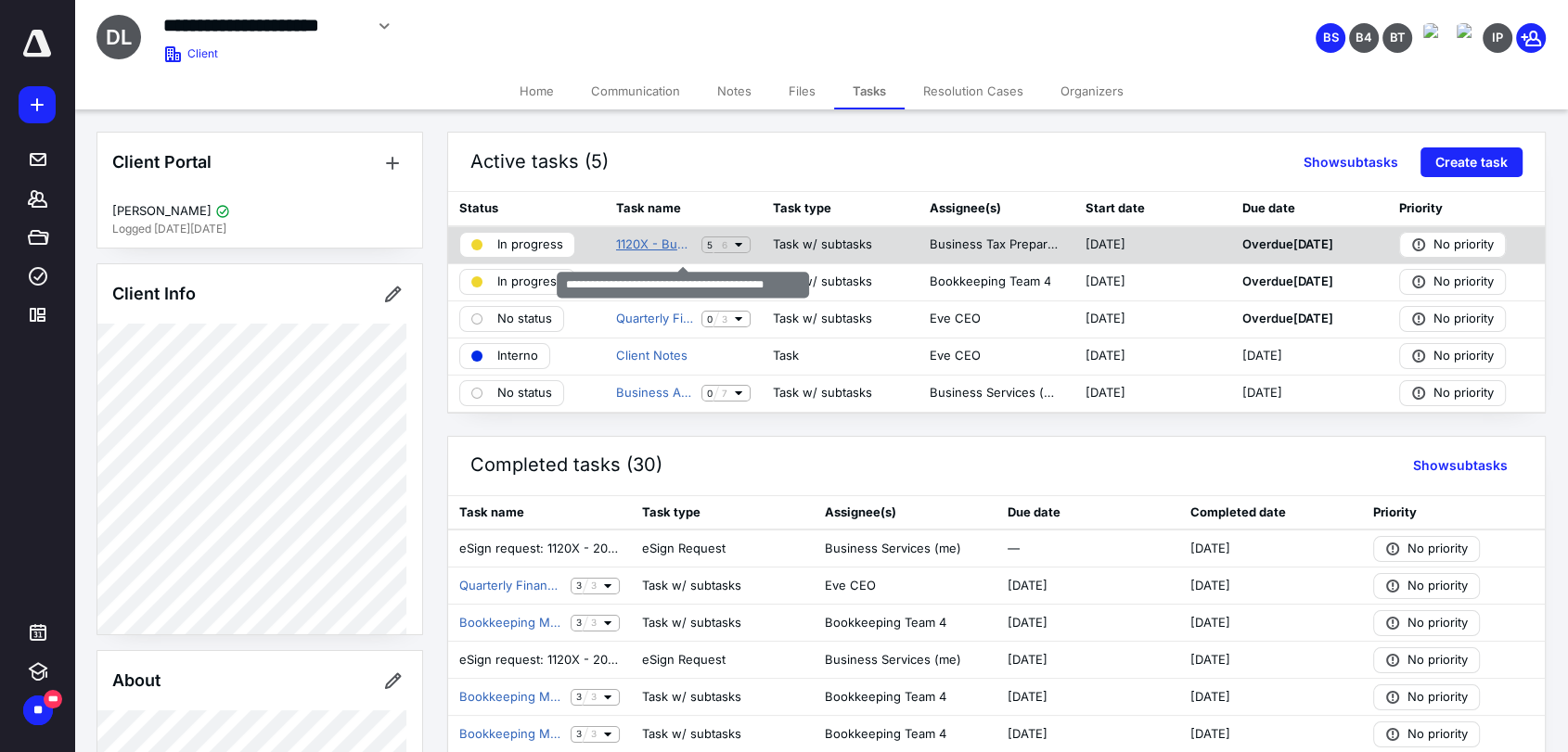 click on "1120X - Business Income Tax 2024 (sin cita)" at bounding box center [655, 245] 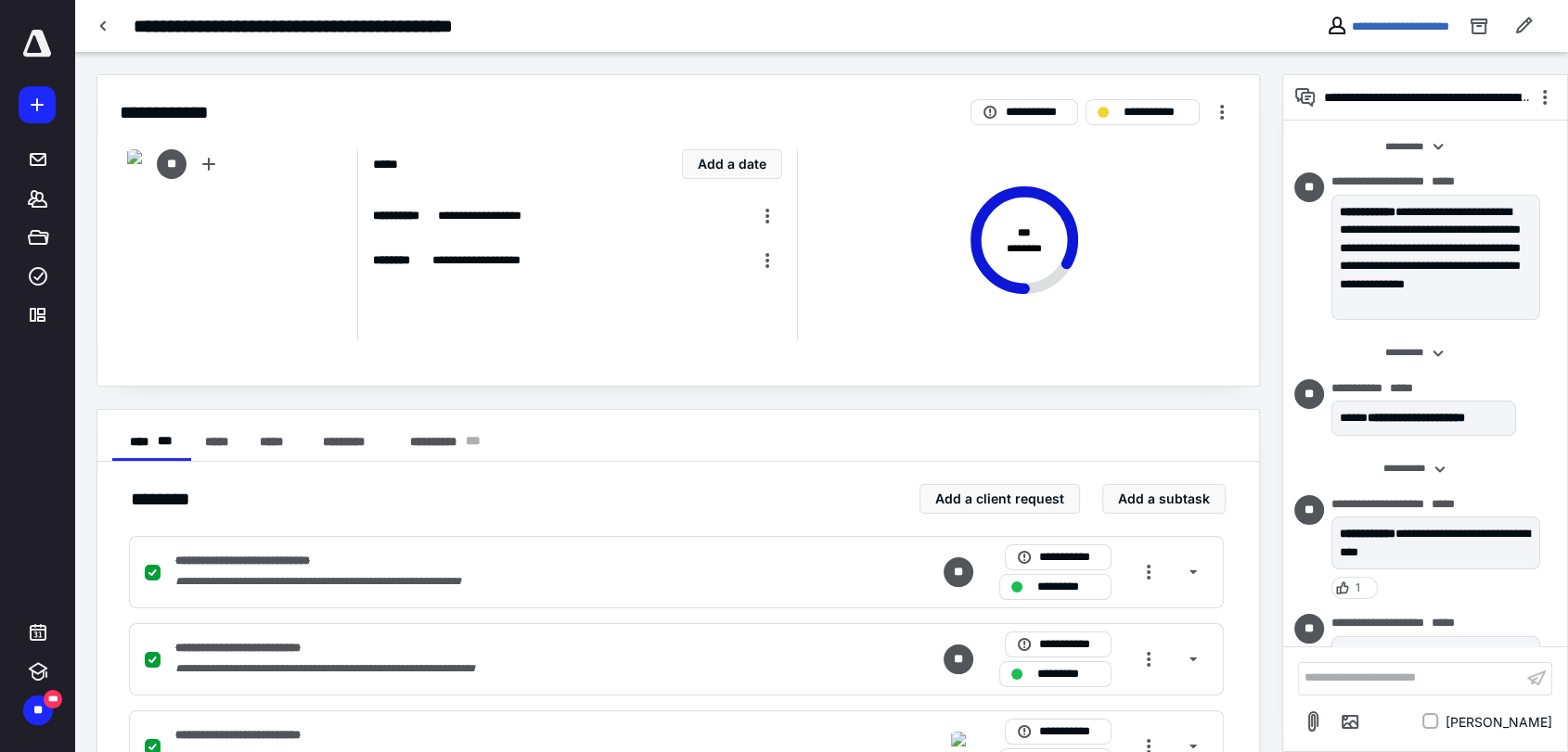 scroll, scrollTop: 407, scrollLeft: 0, axis: vertical 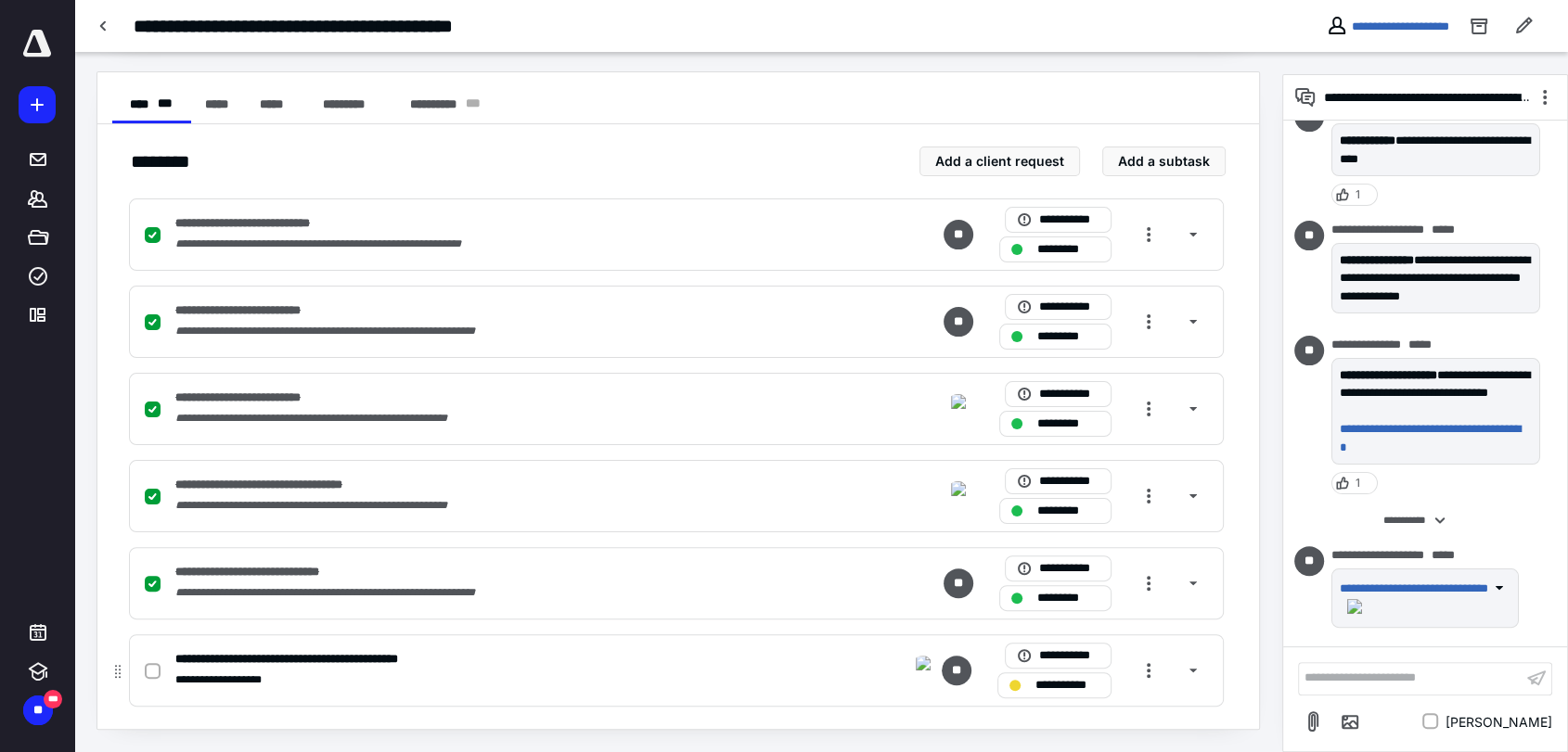 click 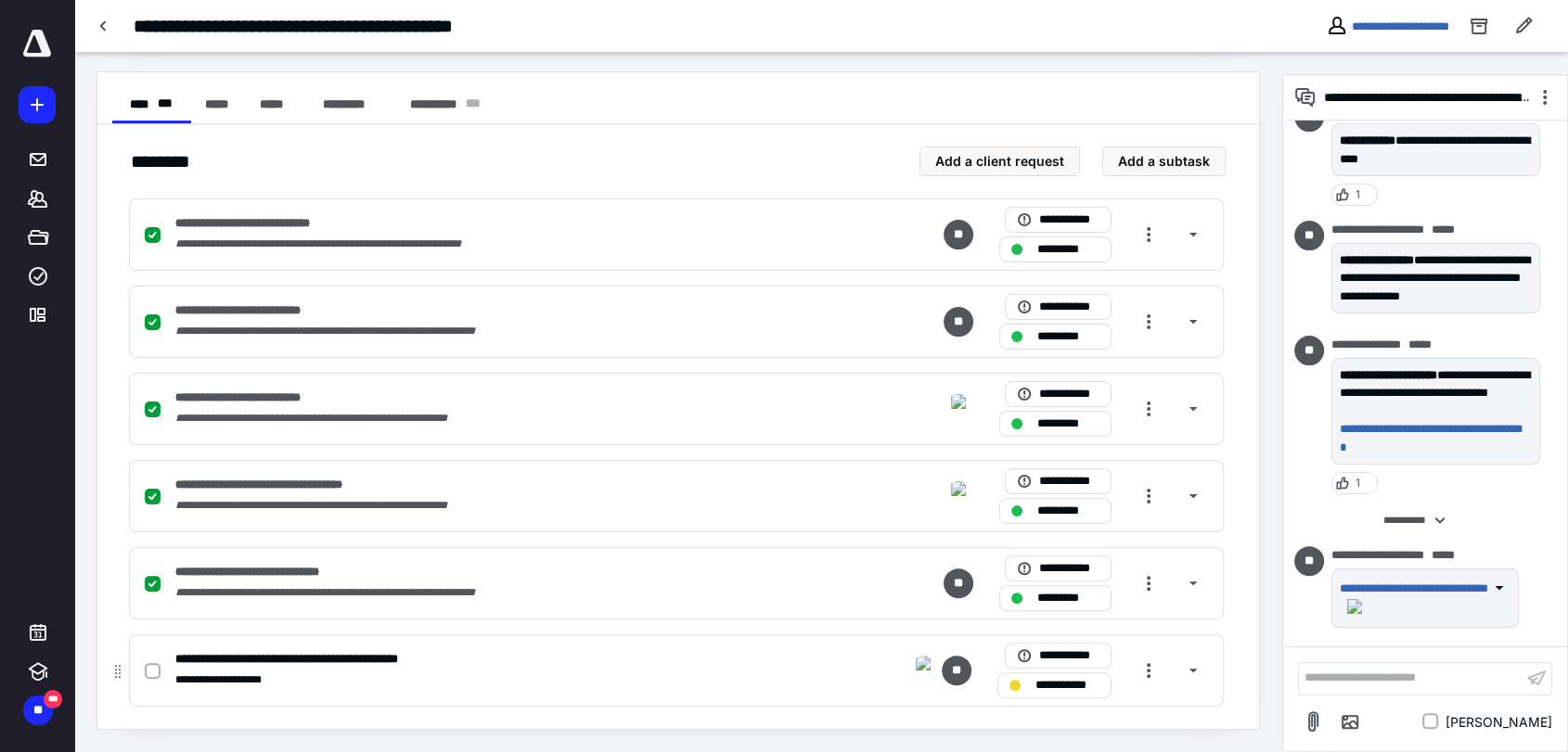 click at bounding box center (152, 671) 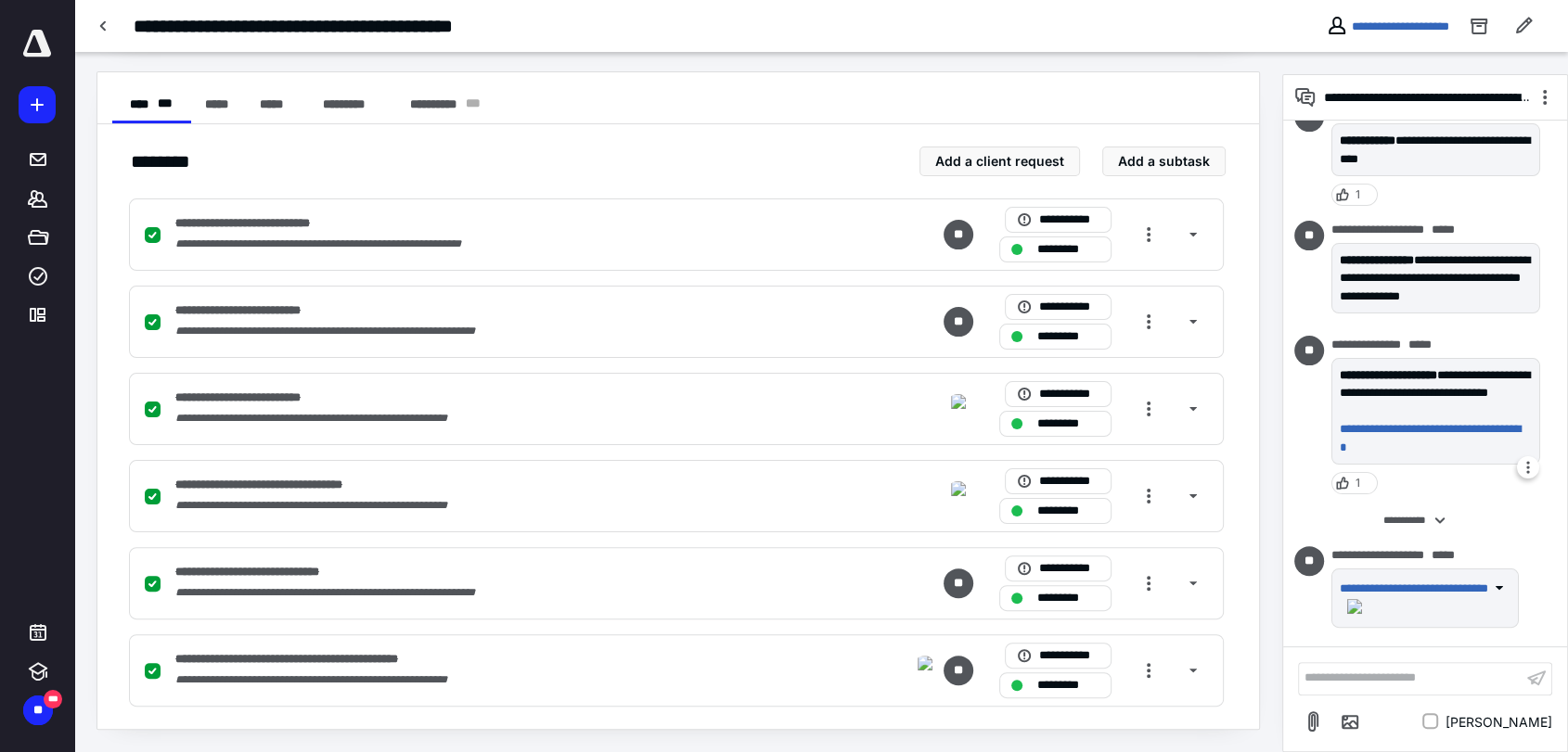 scroll, scrollTop: 430, scrollLeft: 0, axis: vertical 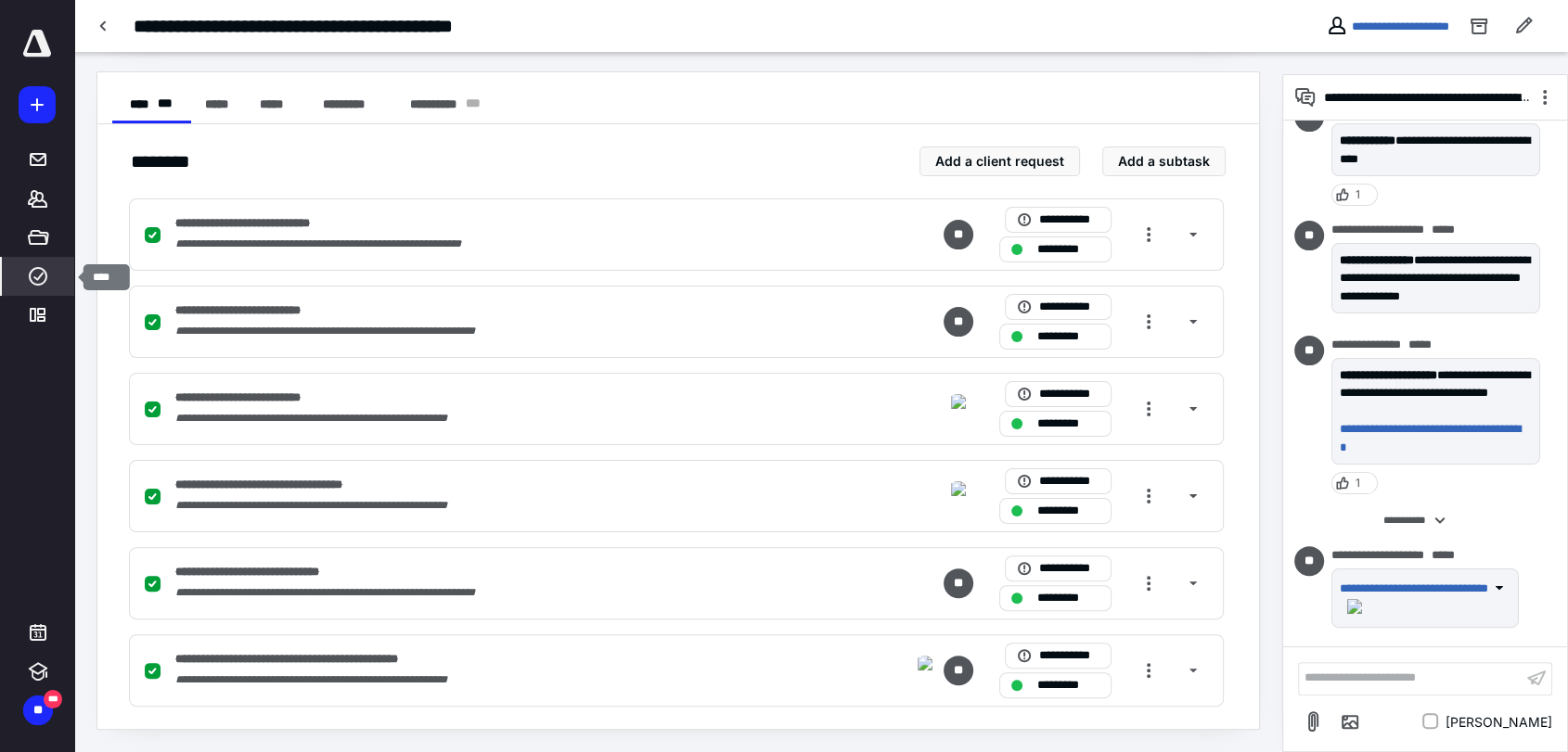 click 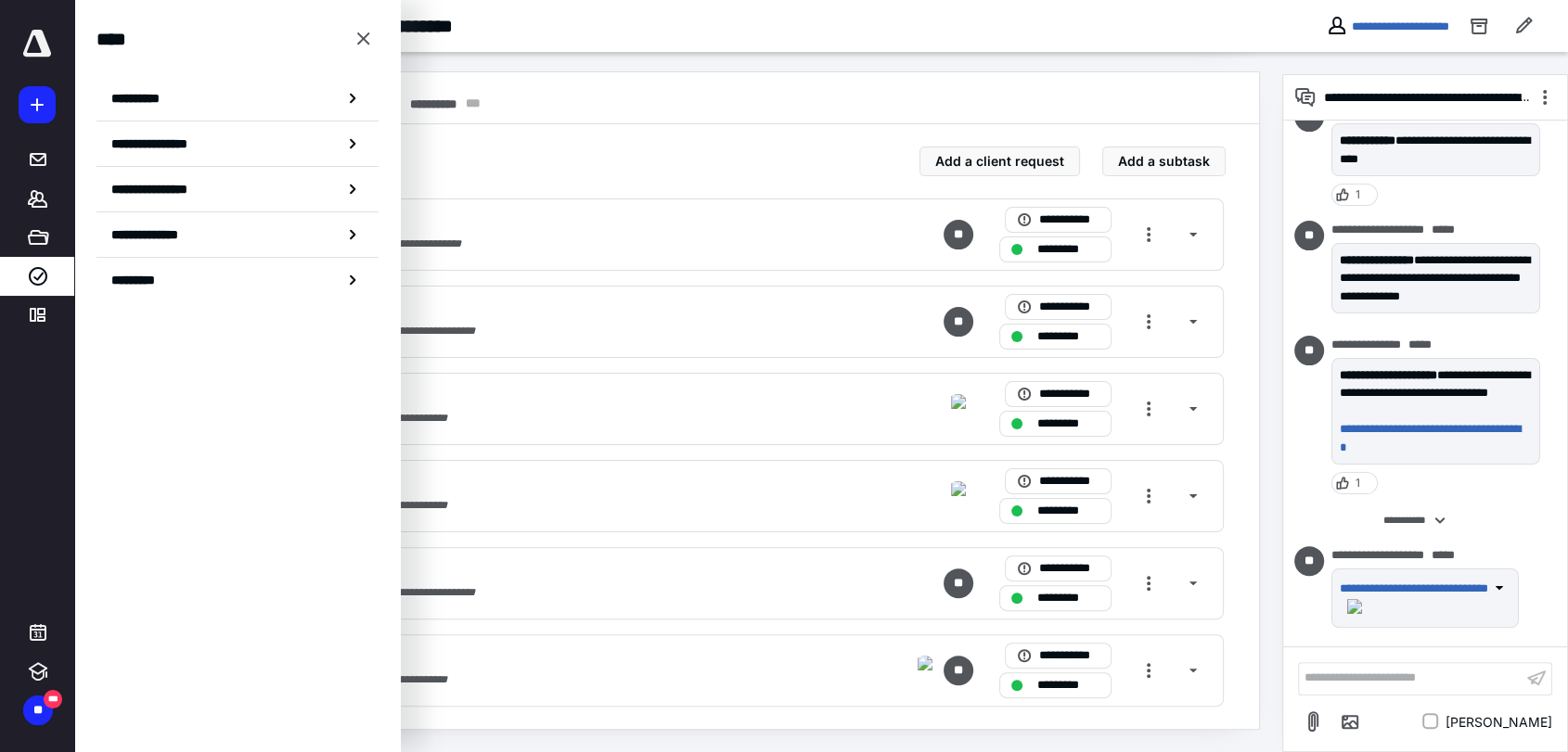 click on "**********" at bounding box center (238, 98) 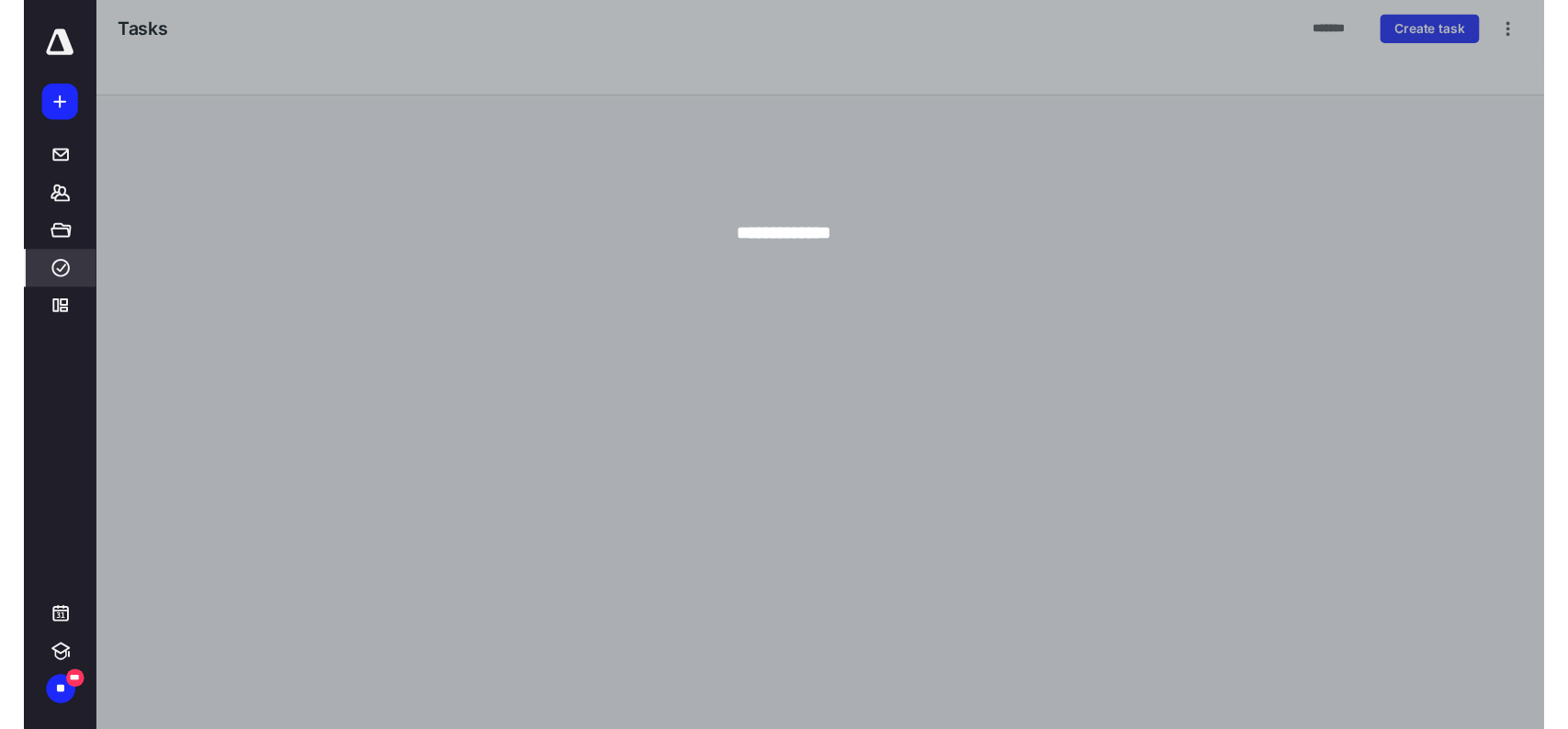 scroll, scrollTop: 0, scrollLeft: 0, axis: both 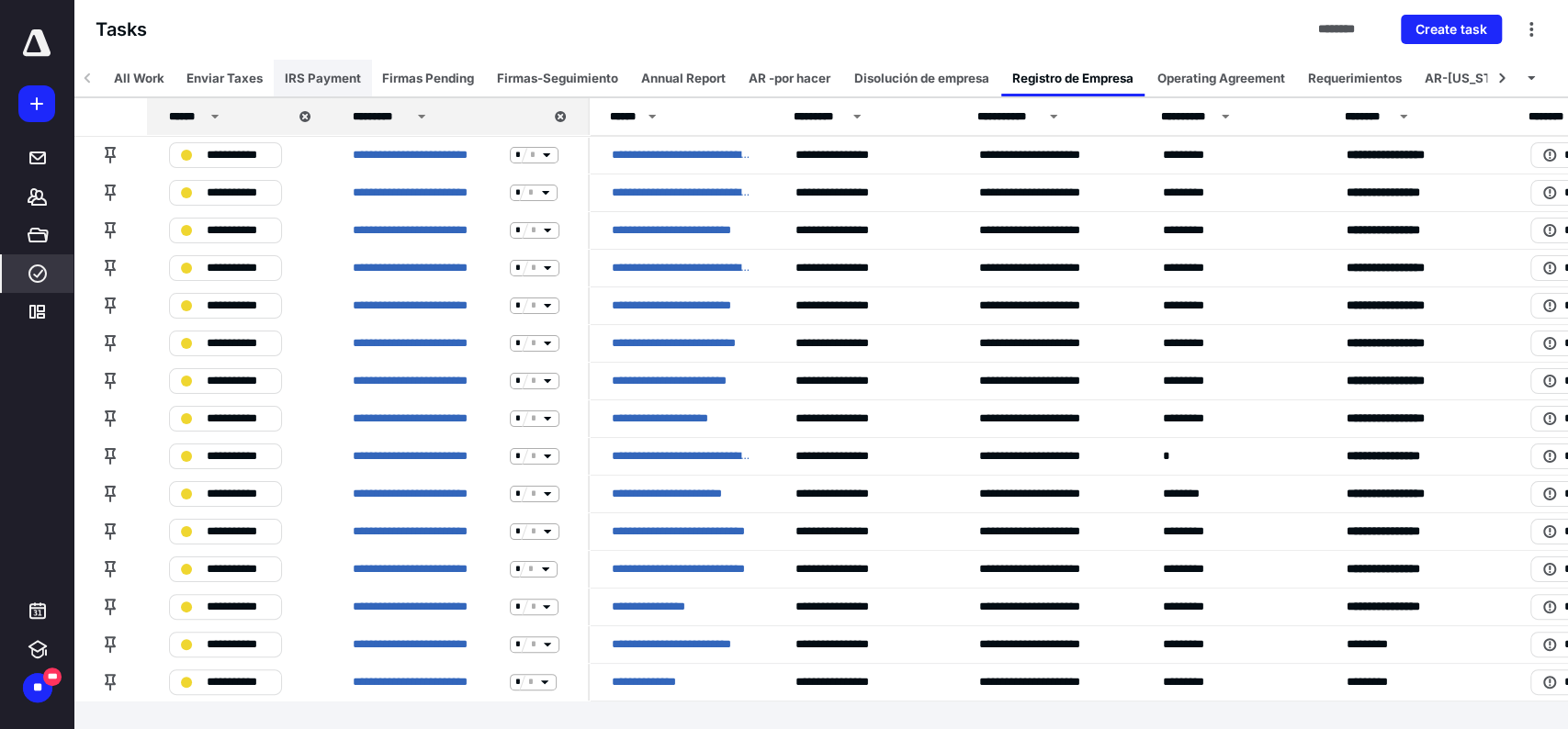 click on "IRS Payment" at bounding box center (322, 78) 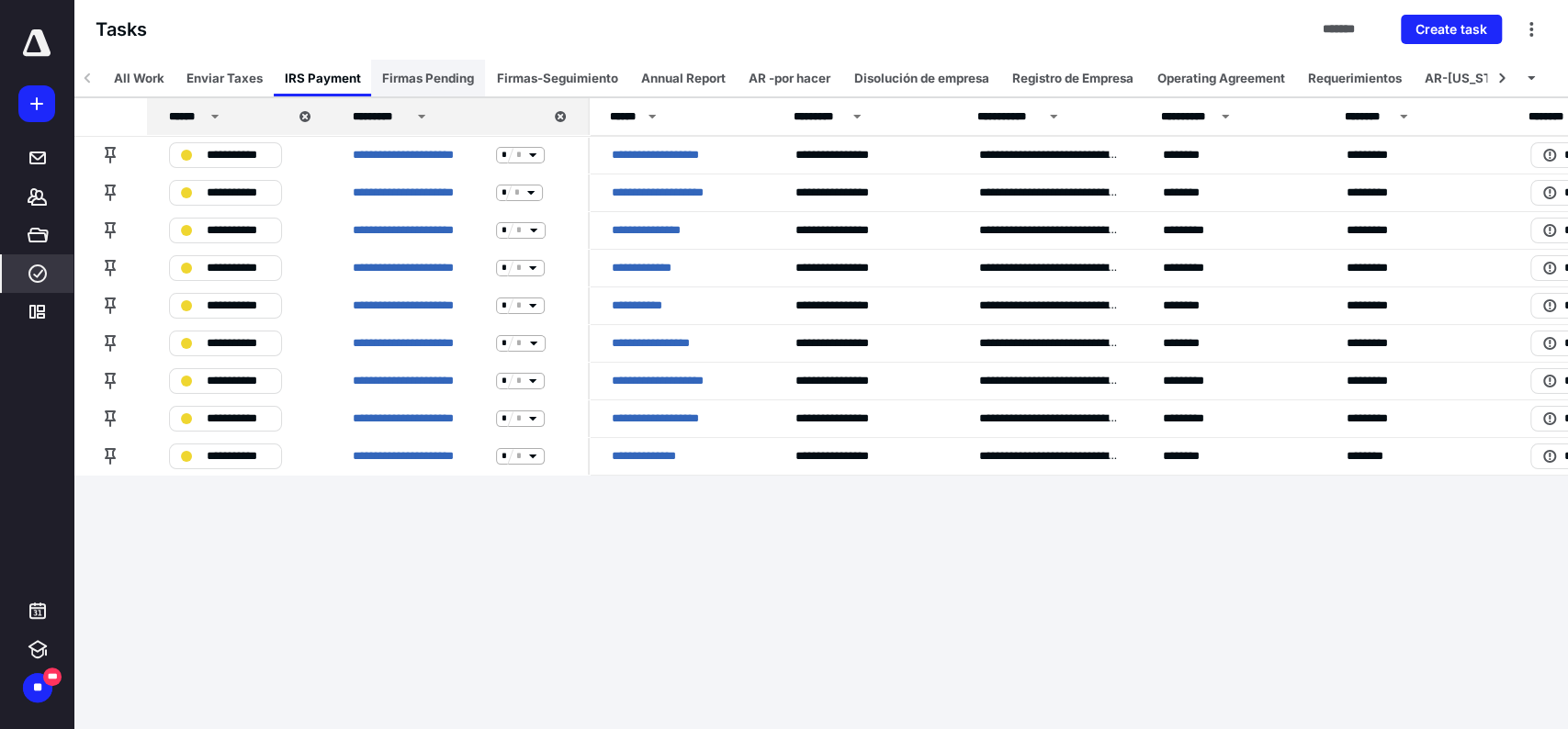 click on "Firmas Pending" at bounding box center [428, 78] 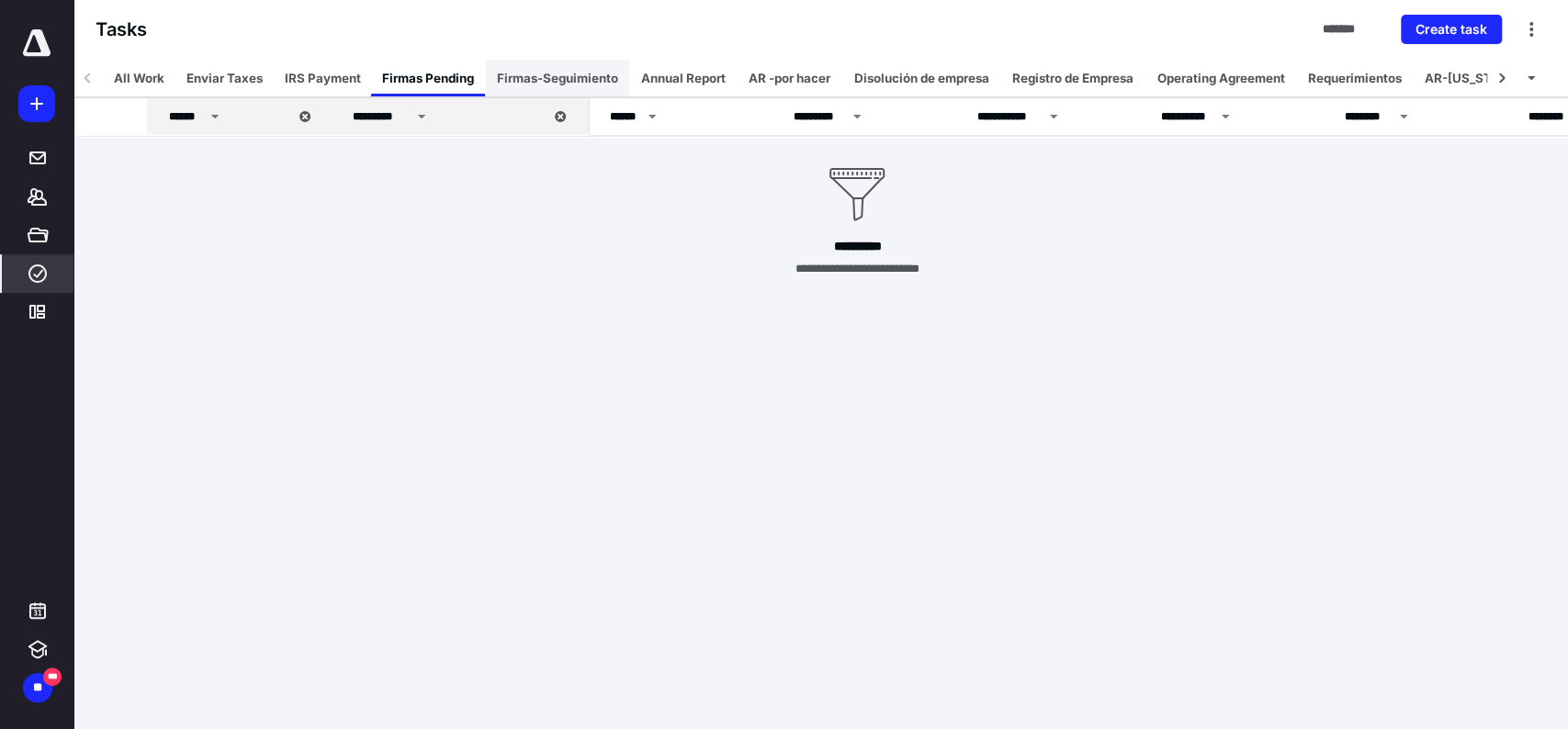 click on "Firmas-Seguimiento" at bounding box center (558, 78) 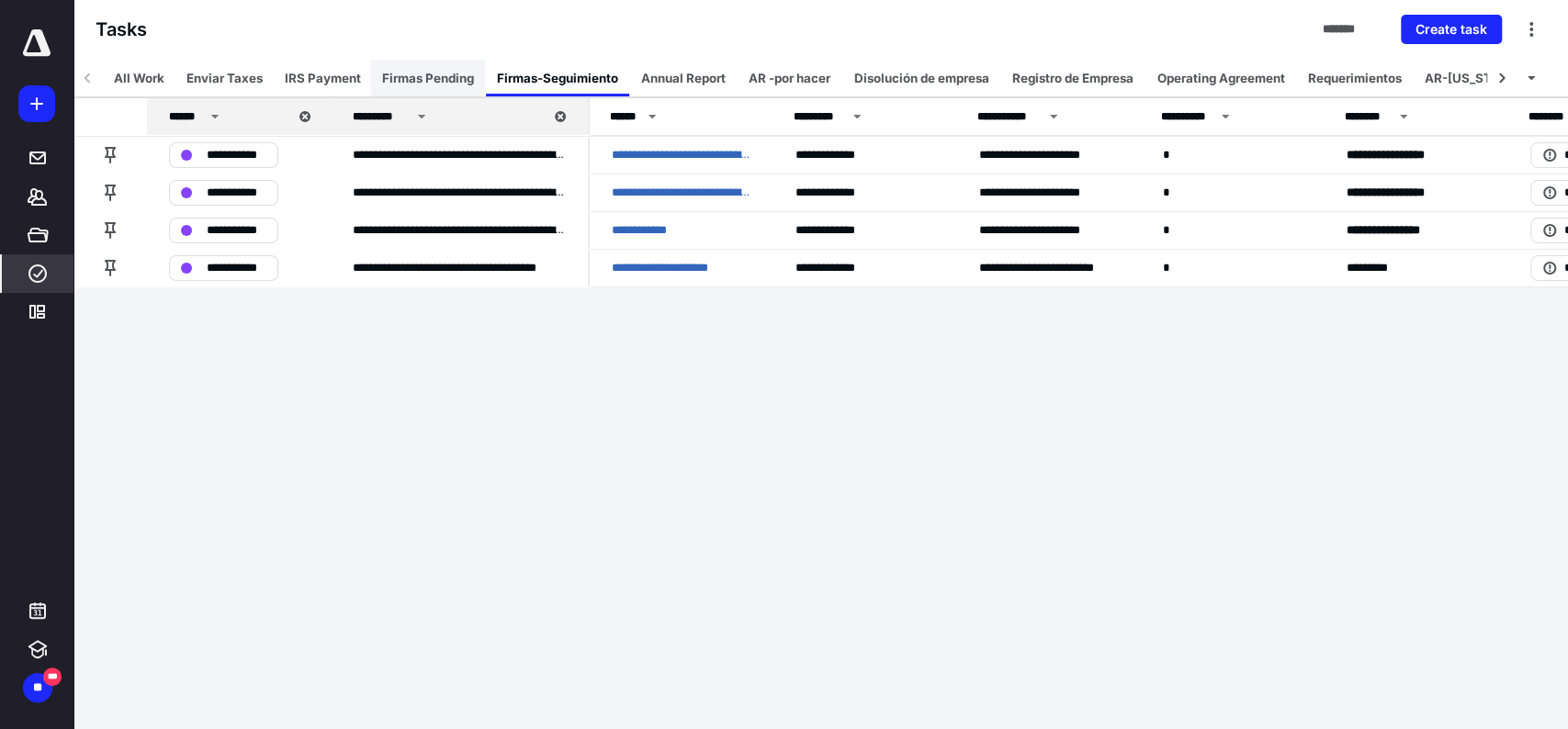 click on "Firmas Pending" at bounding box center [428, 78] 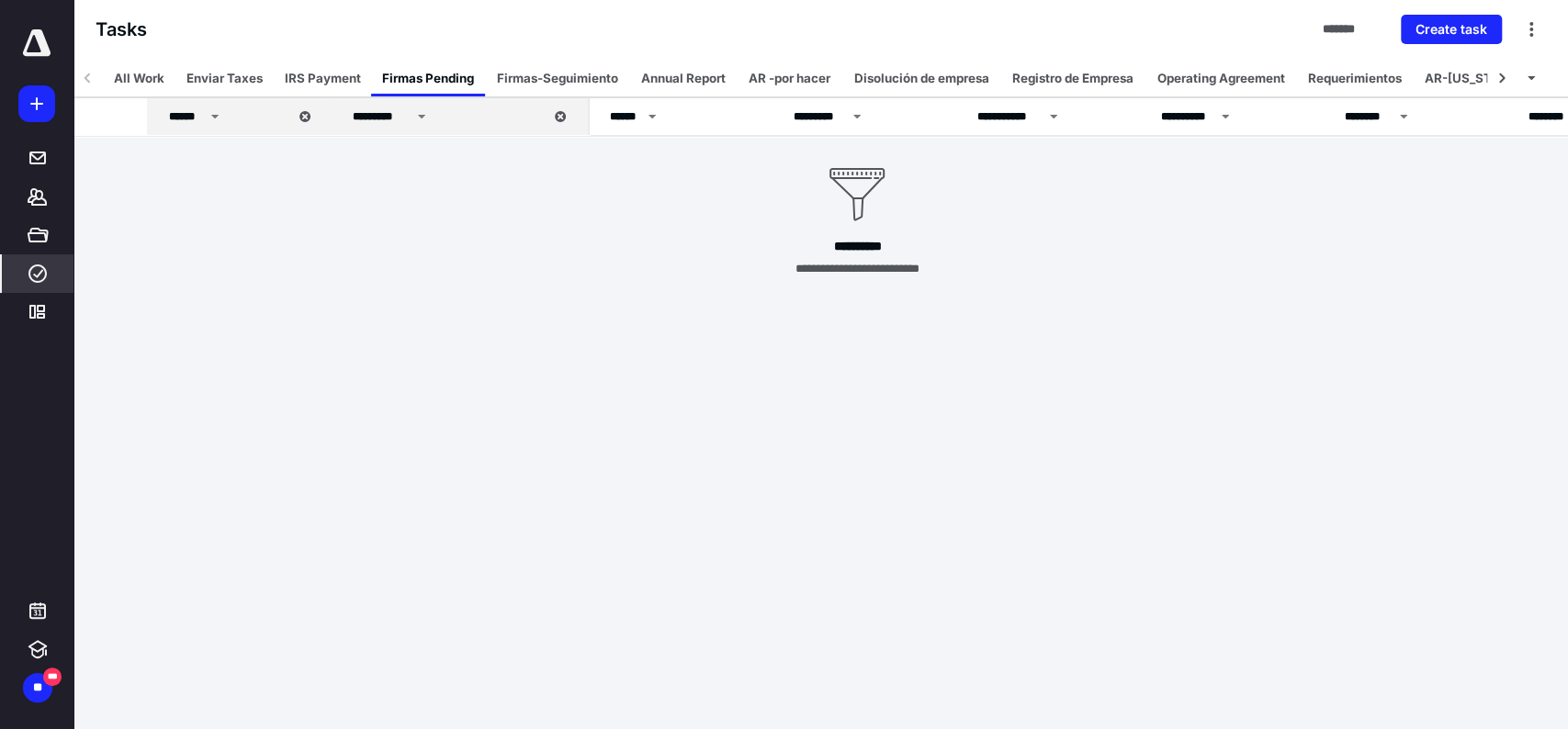 click on "**********" at bounding box center (857, 198) 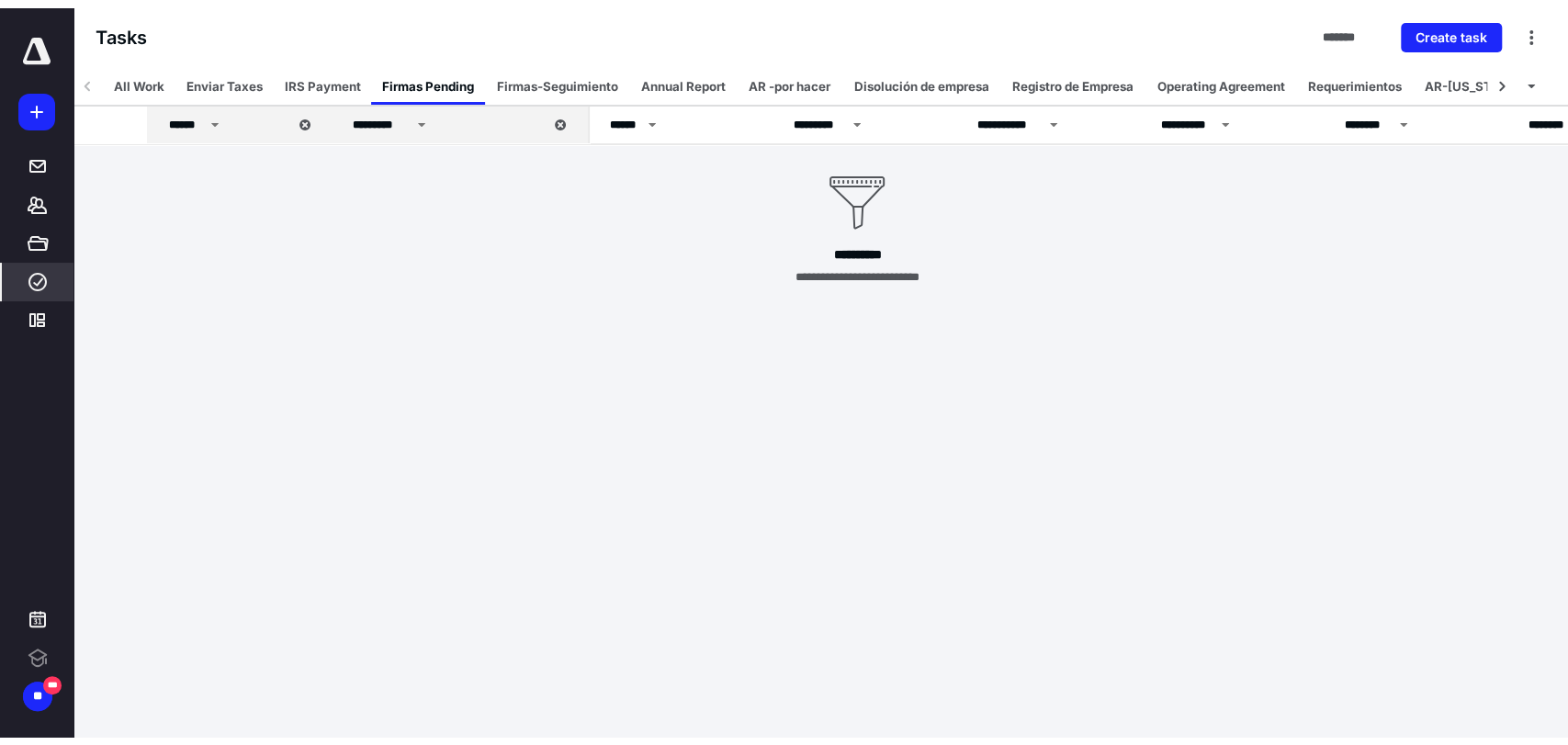 scroll, scrollTop: 0, scrollLeft: 0, axis: both 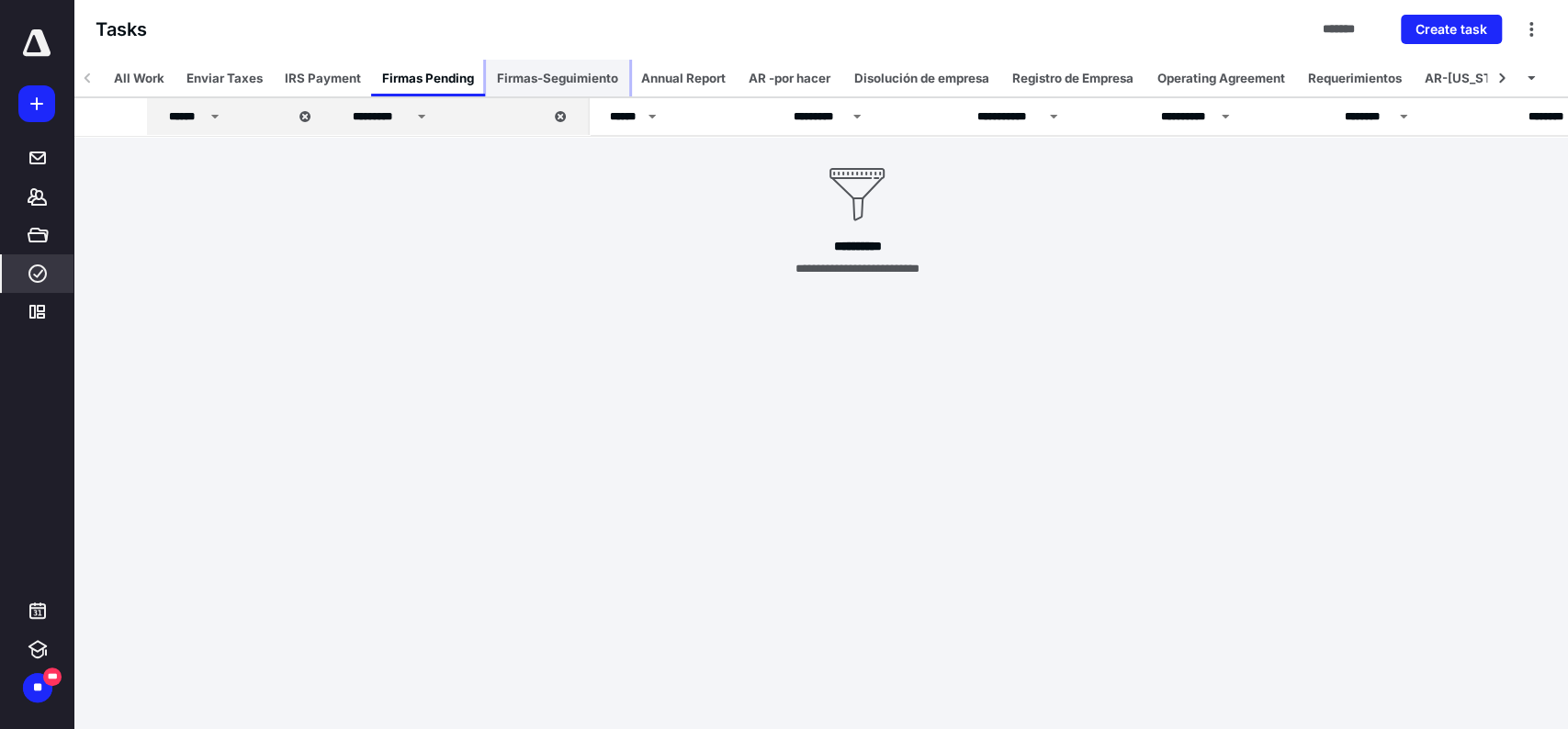 click on "Firmas-Seguimiento" at bounding box center [558, 78] 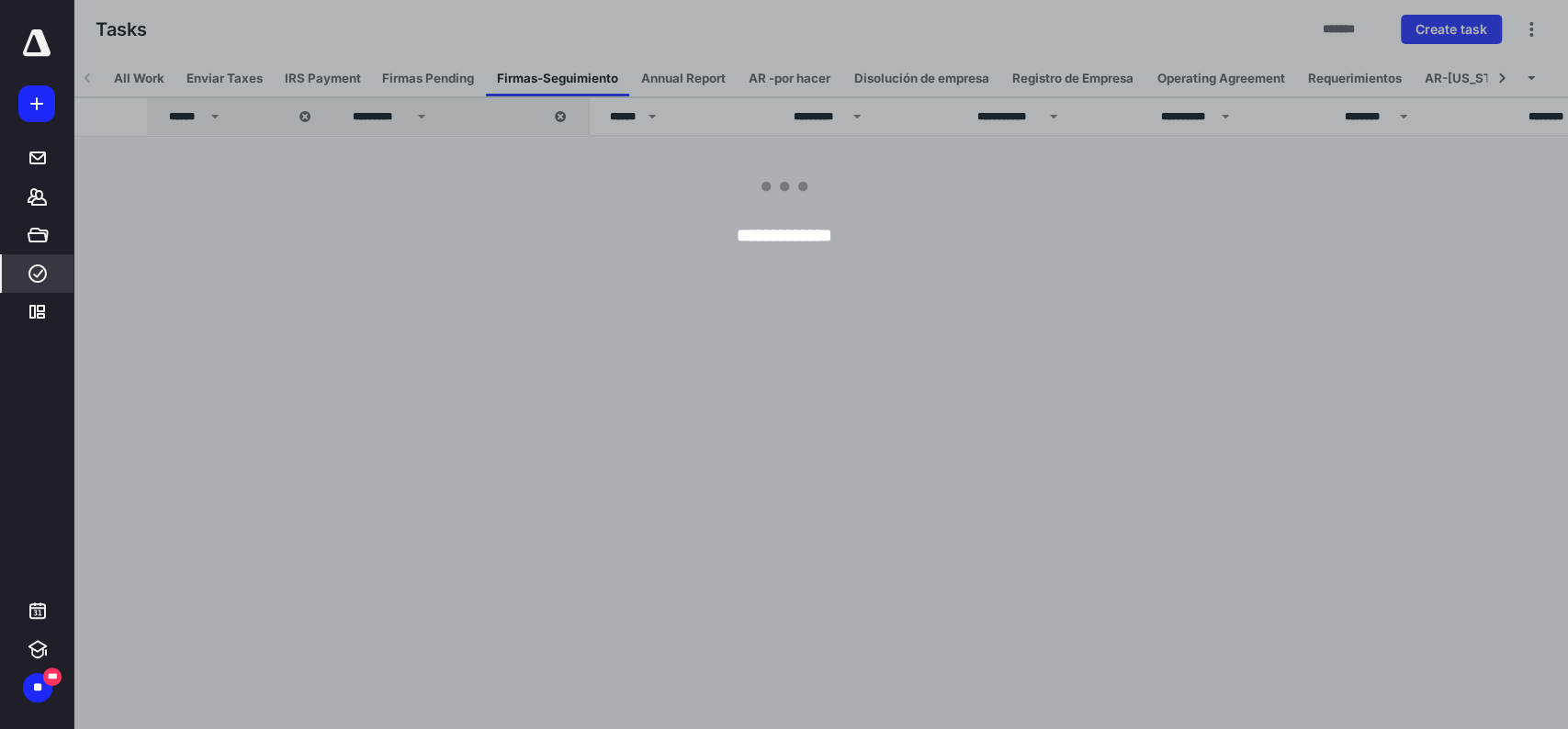 click at bounding box center (857, 364) 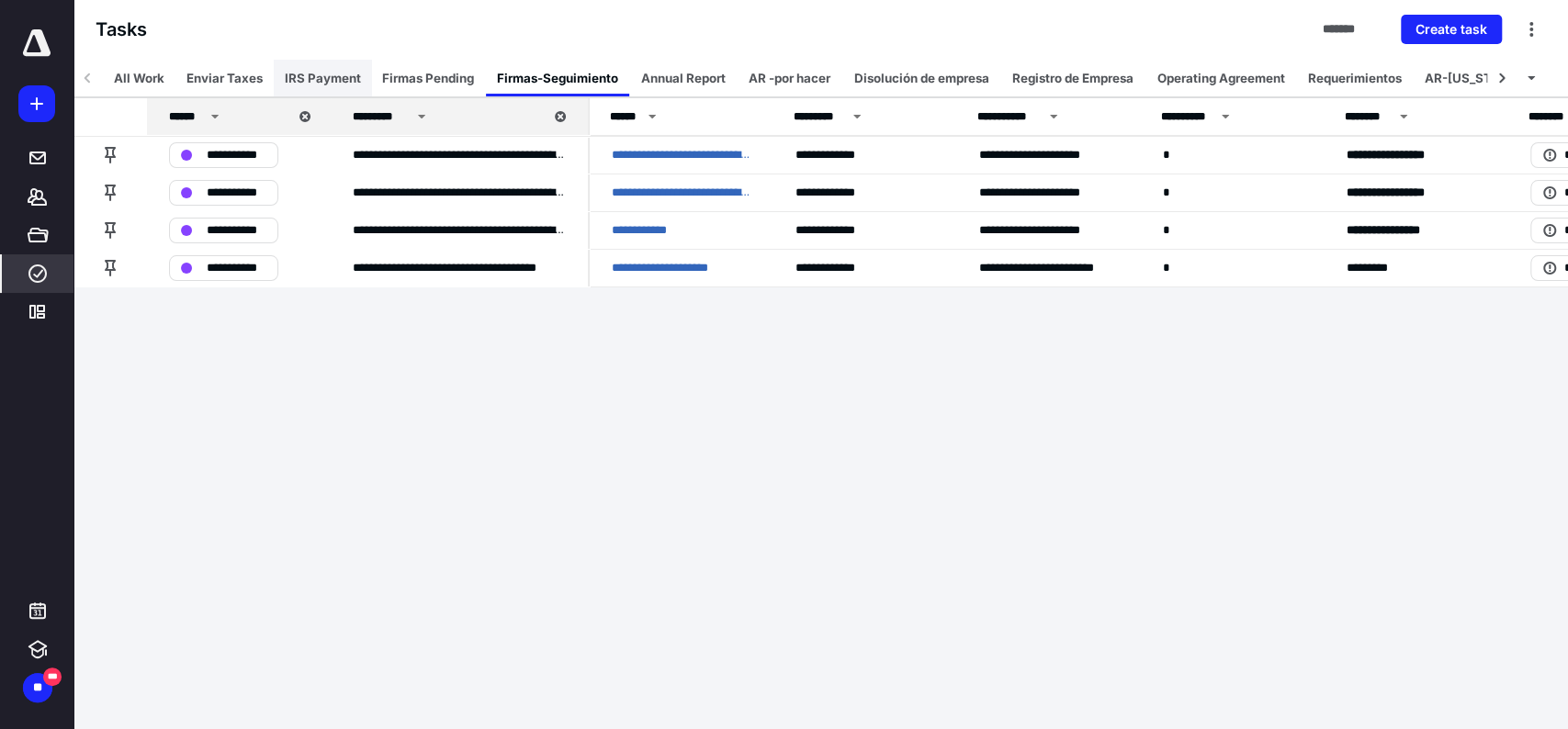 click on "IRS Payment" at bounding box center [322, 78] 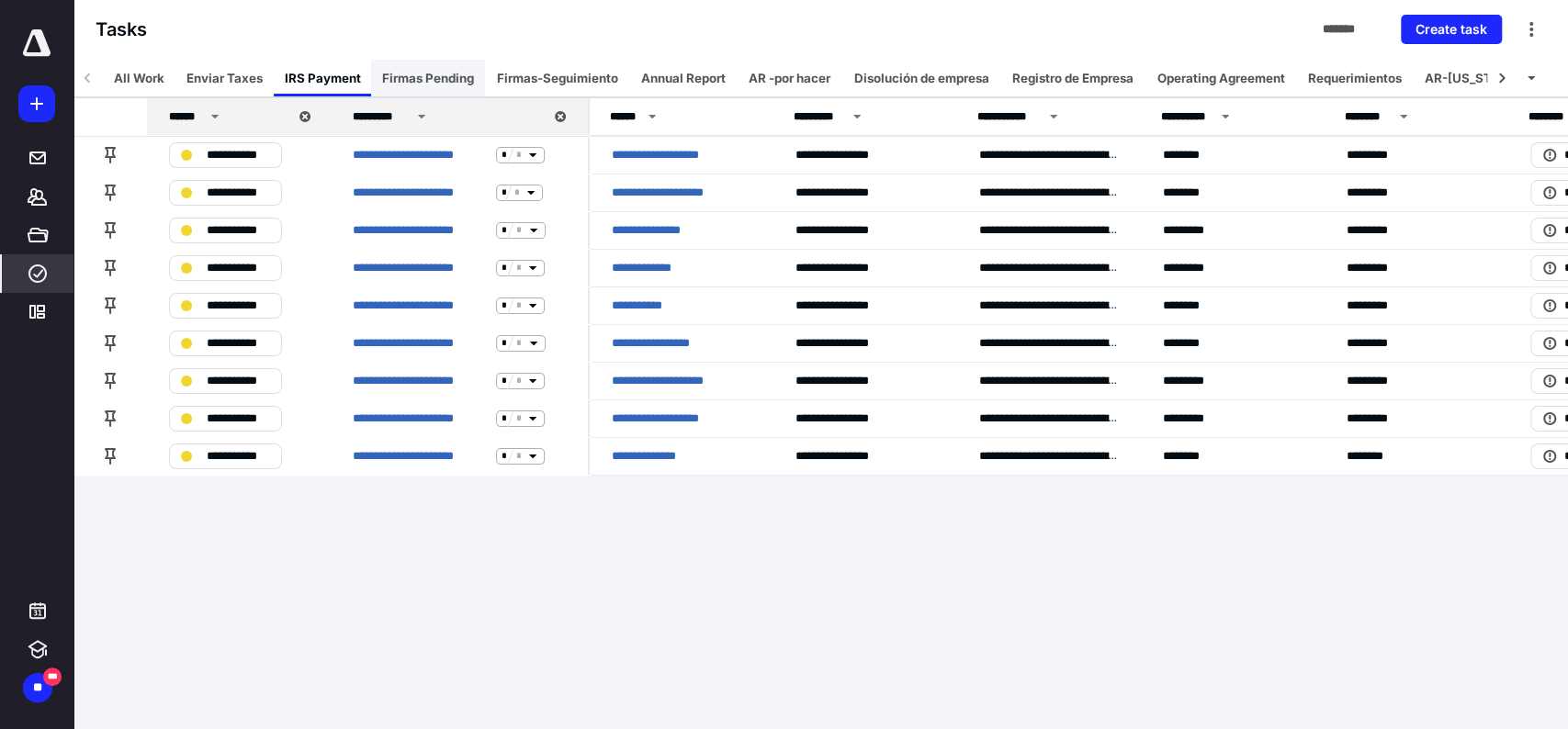 click on "Firmas Pending" at bounding box center [428, 78] 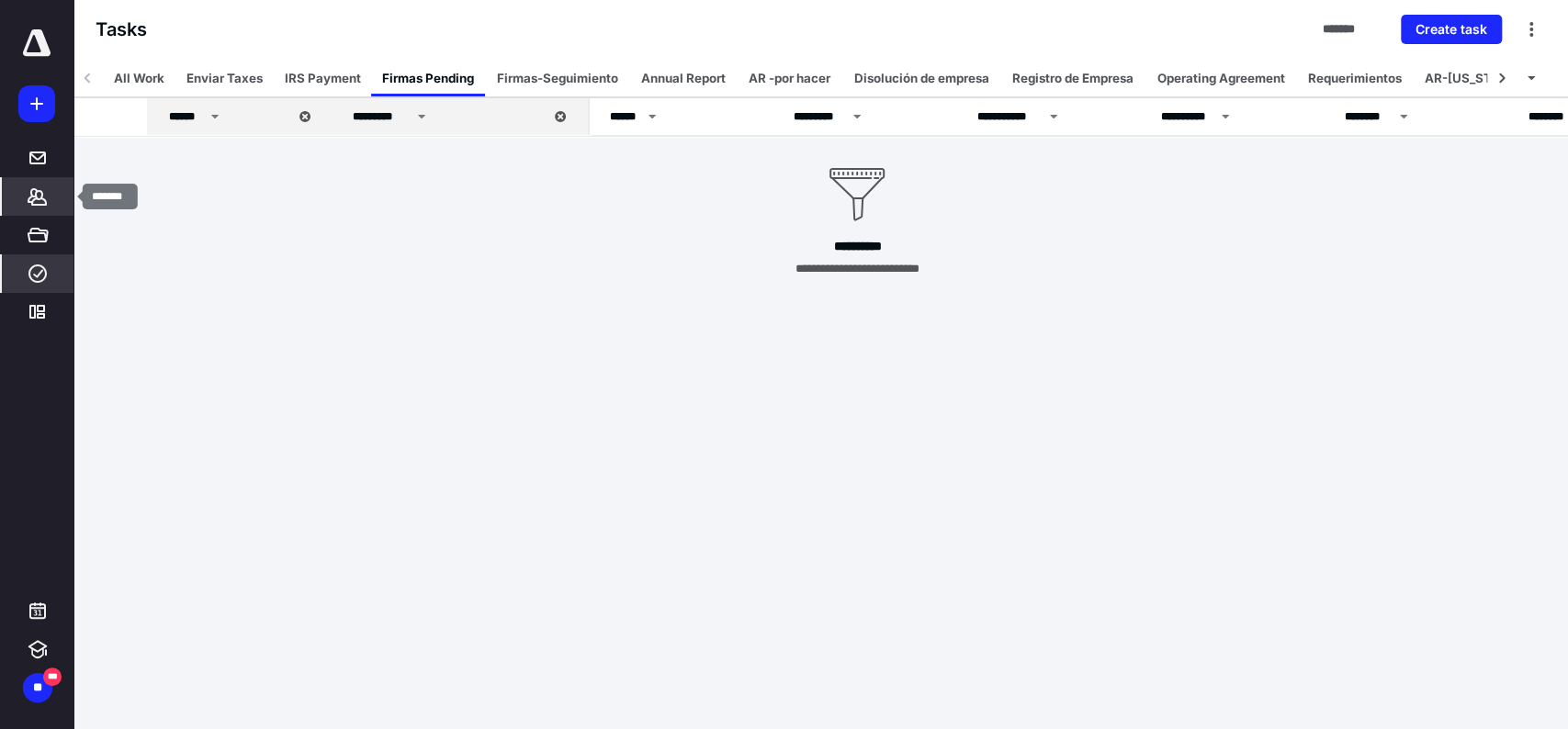 click 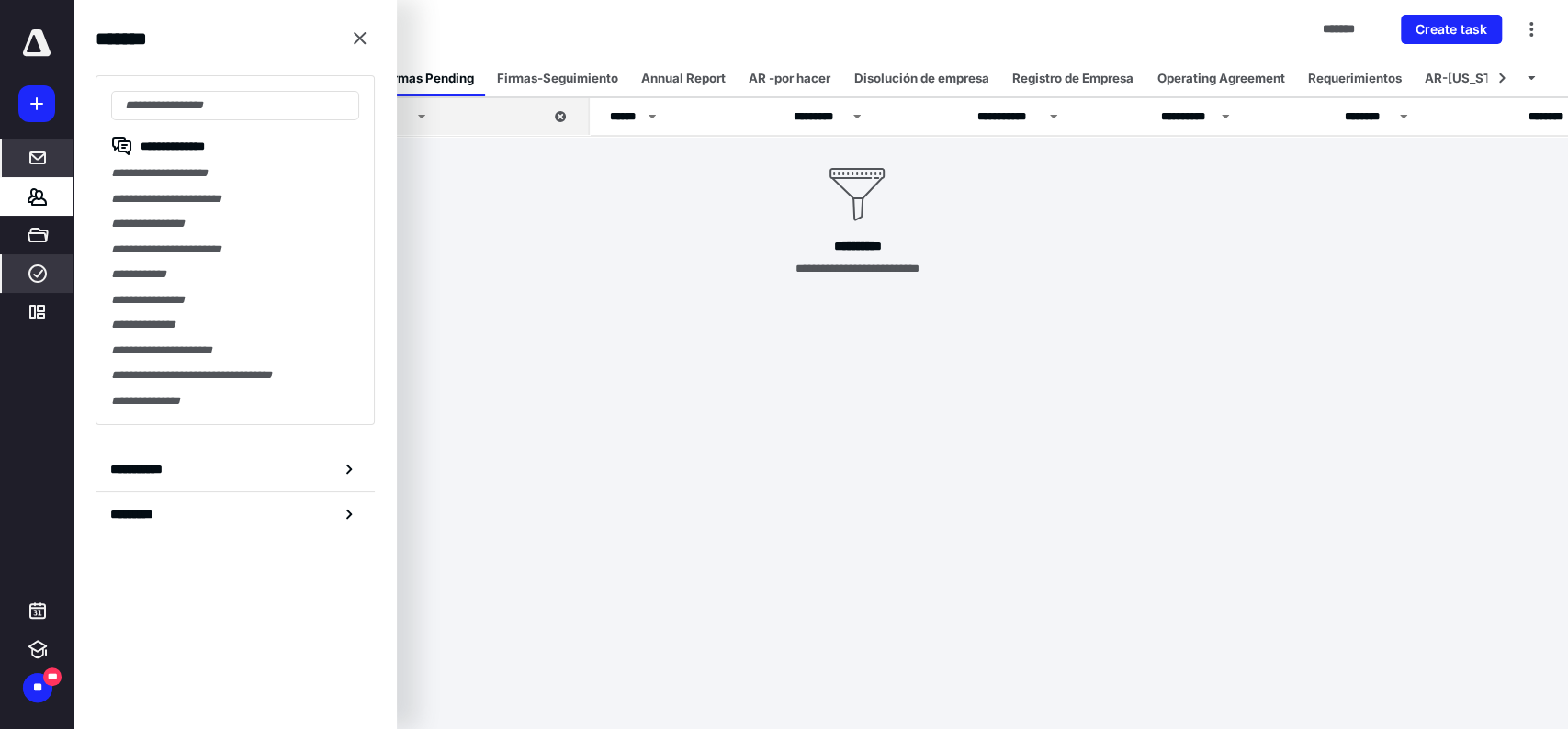 click at bounding box center (38, 158) 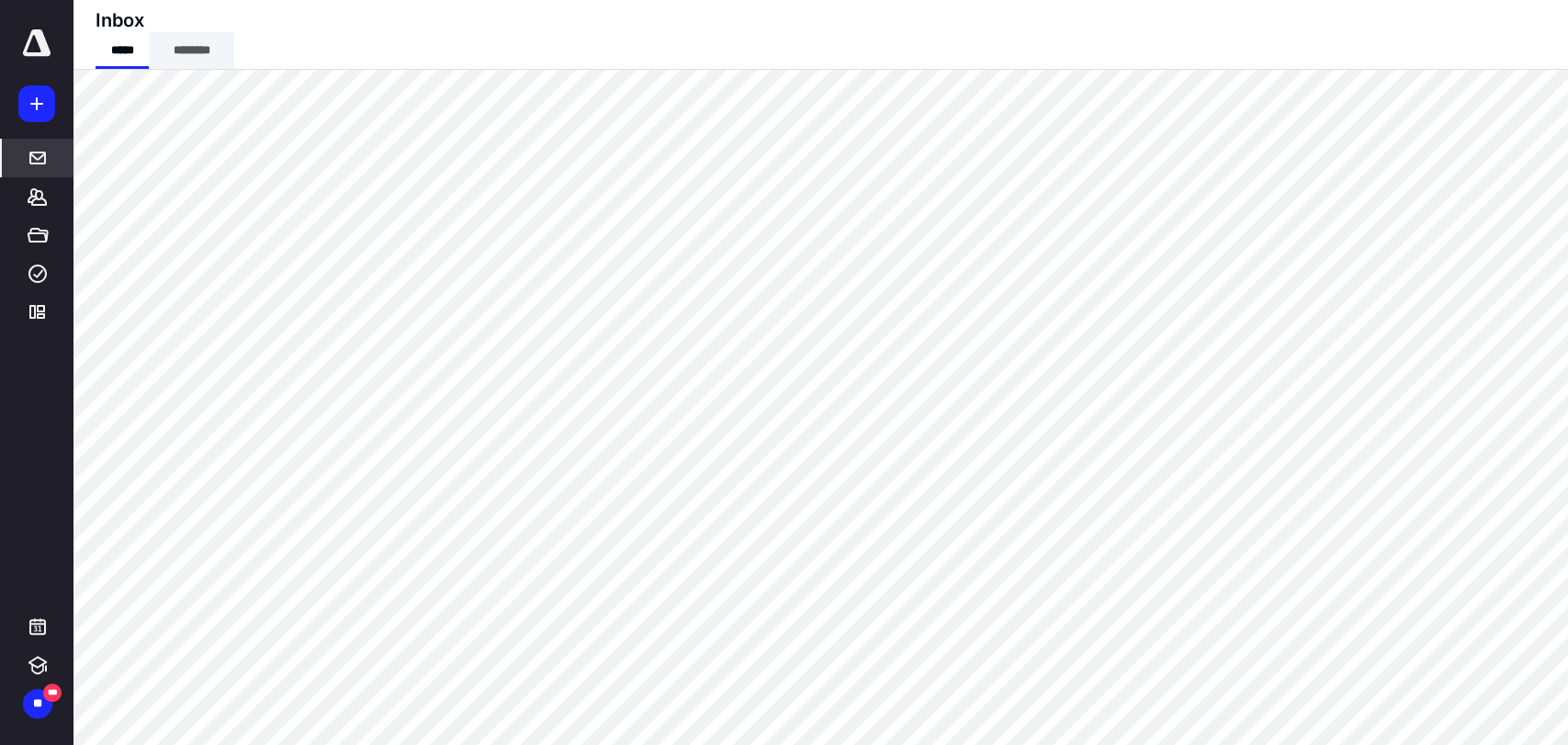 click on "********" at bounding box center [191, 51] 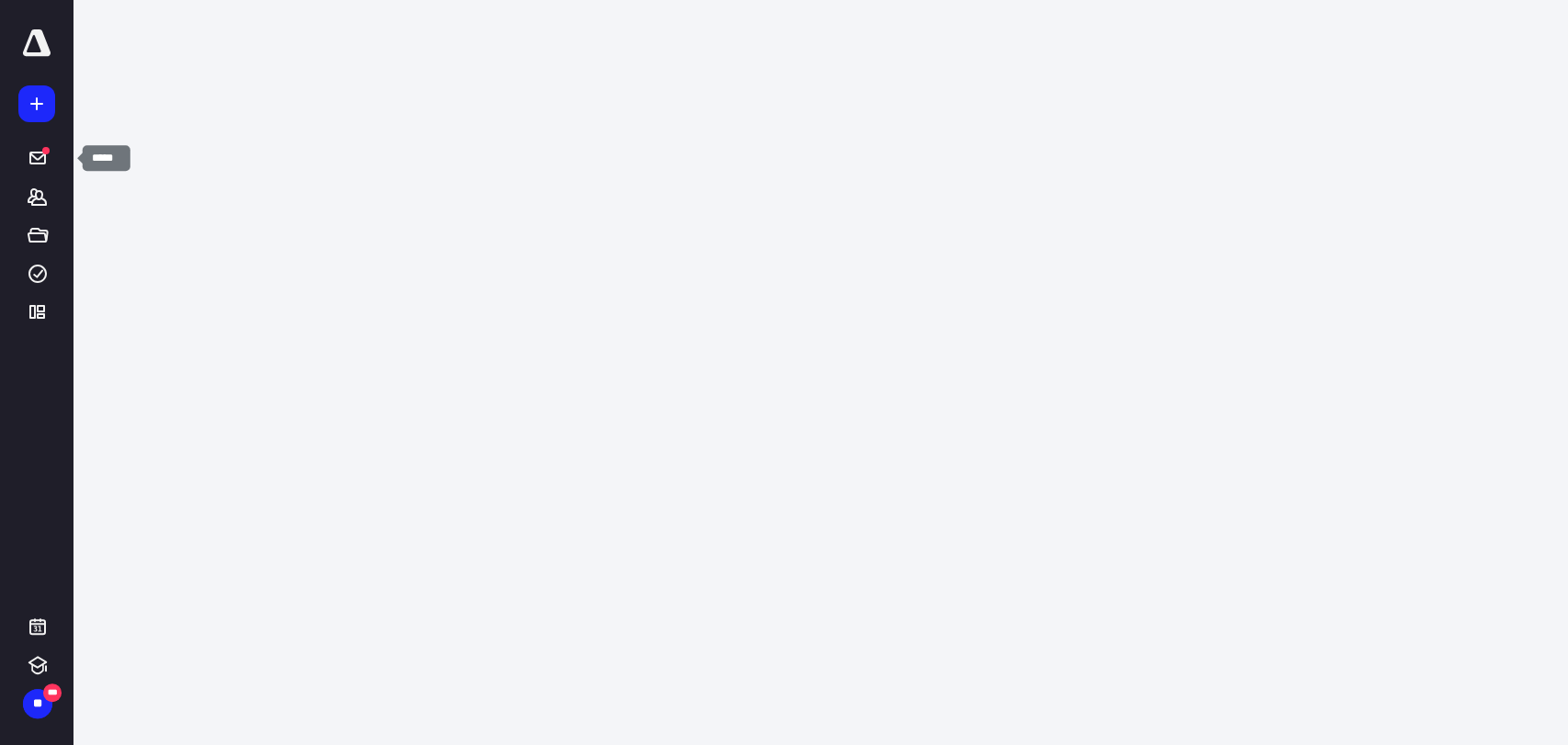 scroll, scrollTop: 0, scrollLeft: 0, axis: both 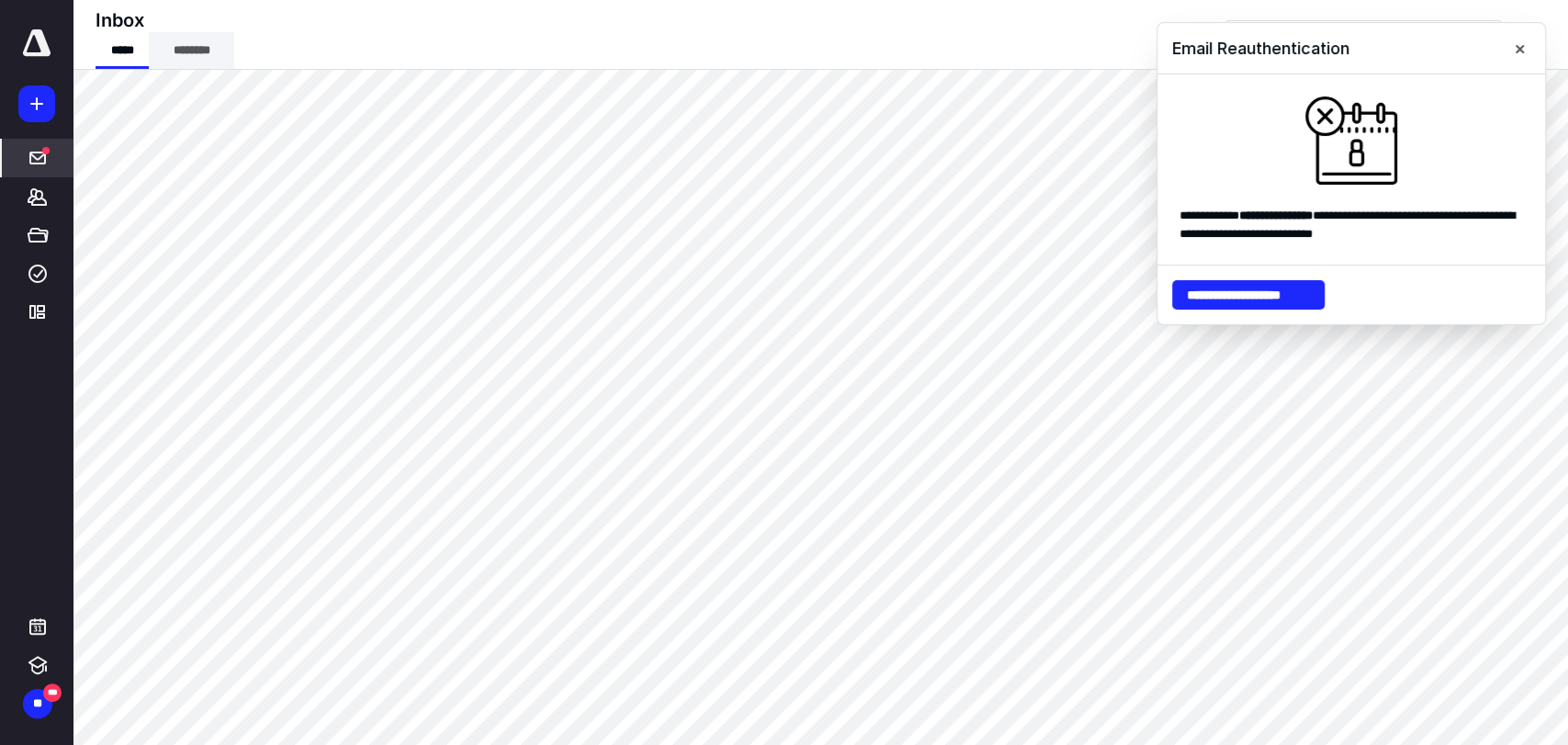 click on "********" at bounding box center (191, 51) 